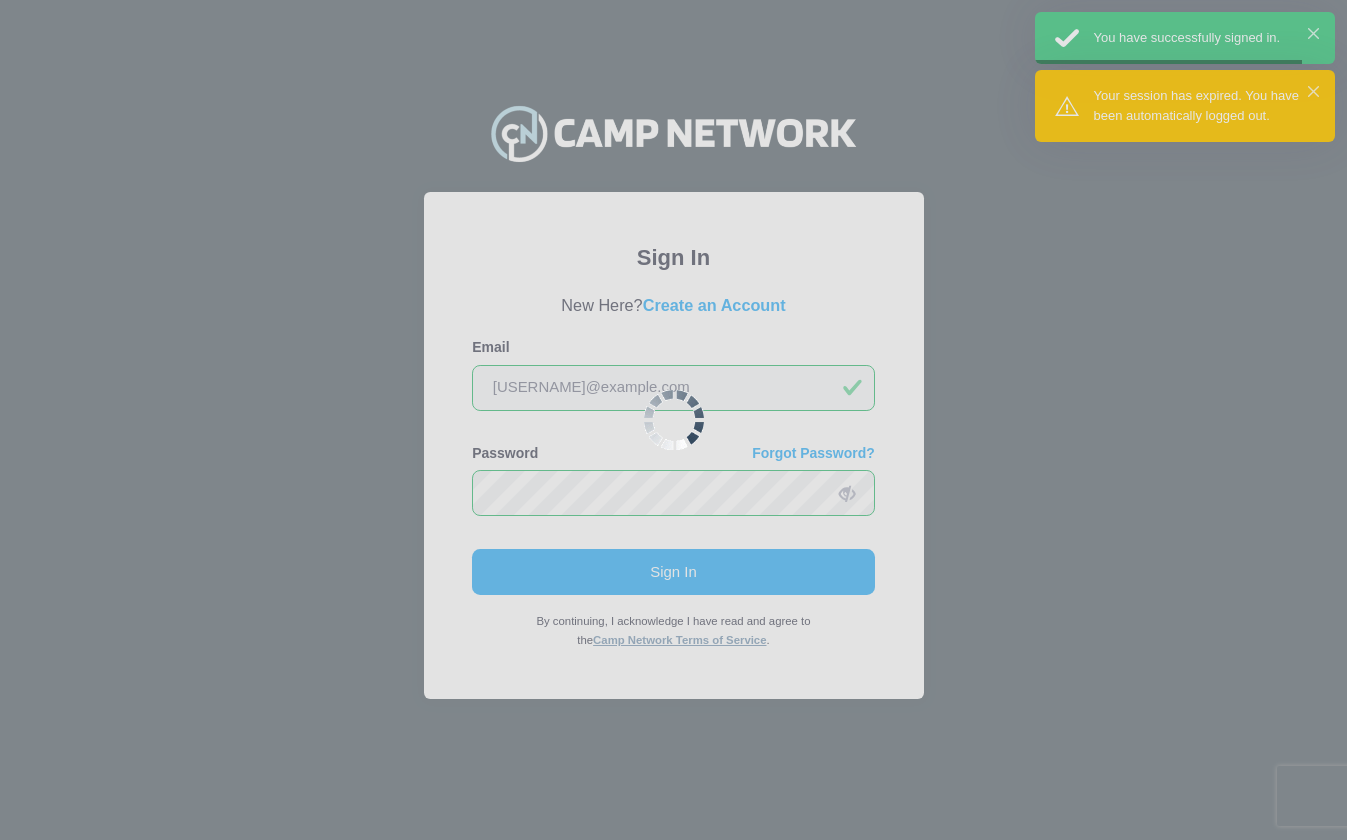 scroll, scrollTop: 0, scrollLeft: 0, axis: both 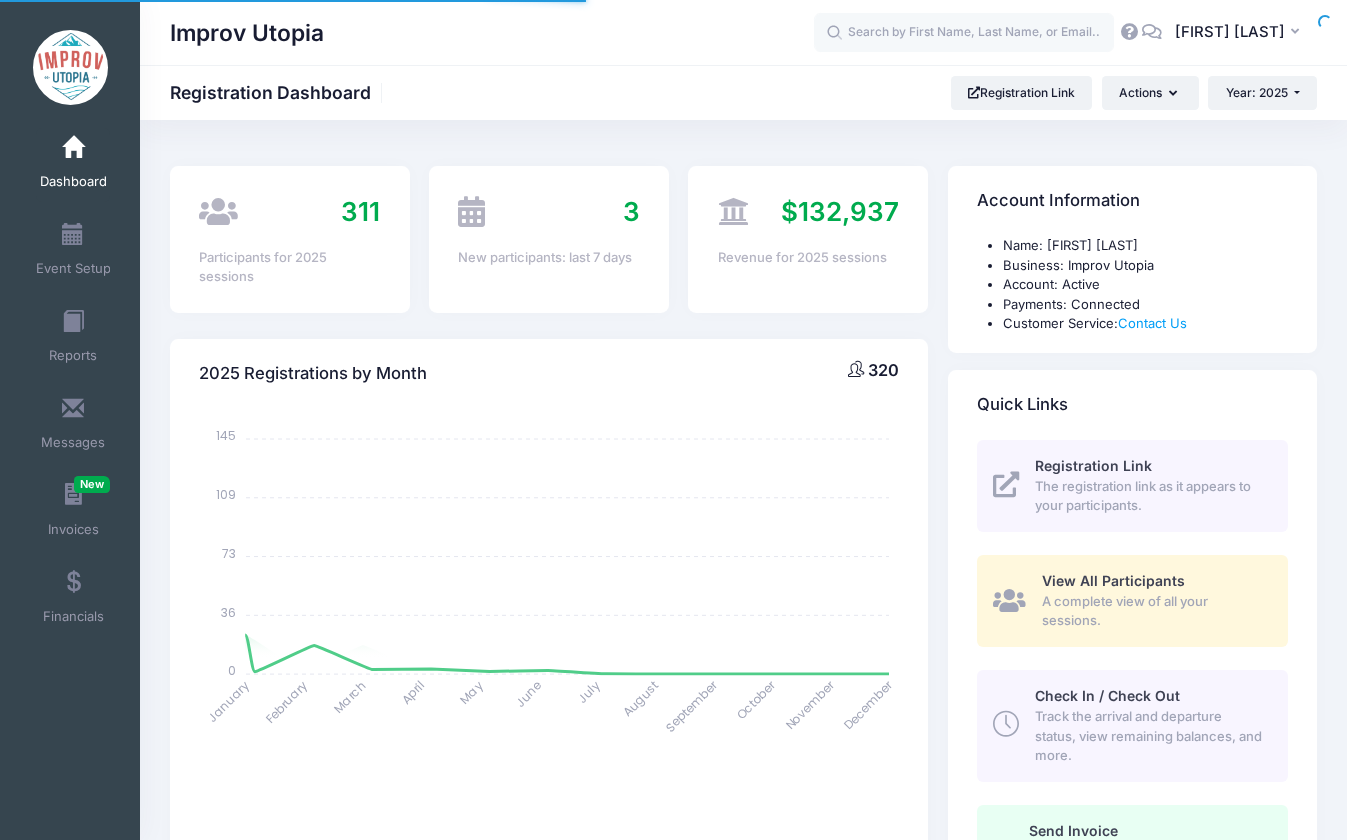 select 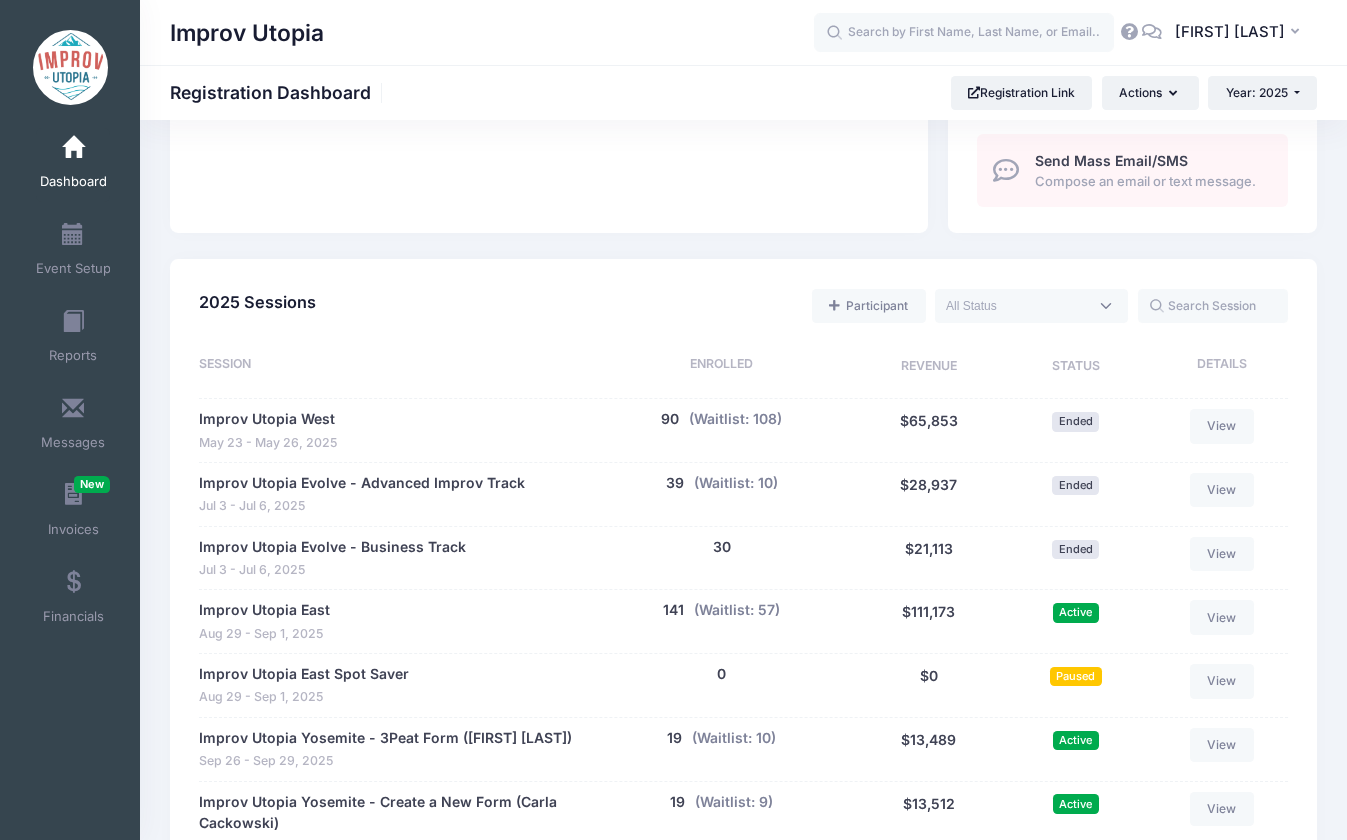 scroll, scrollTop: 821, scrollLeft: 0, axis: vertical 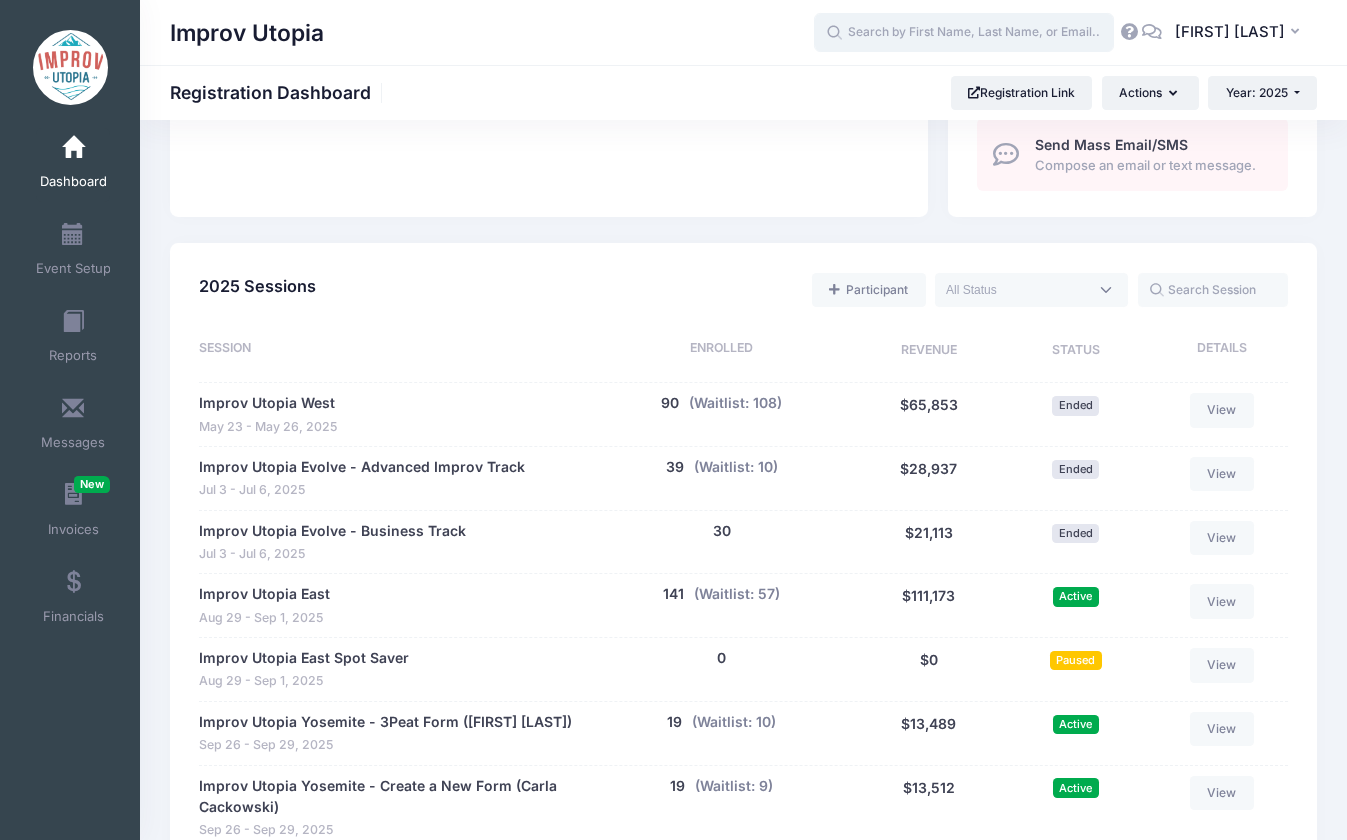 click at bounding box center (964, 33) 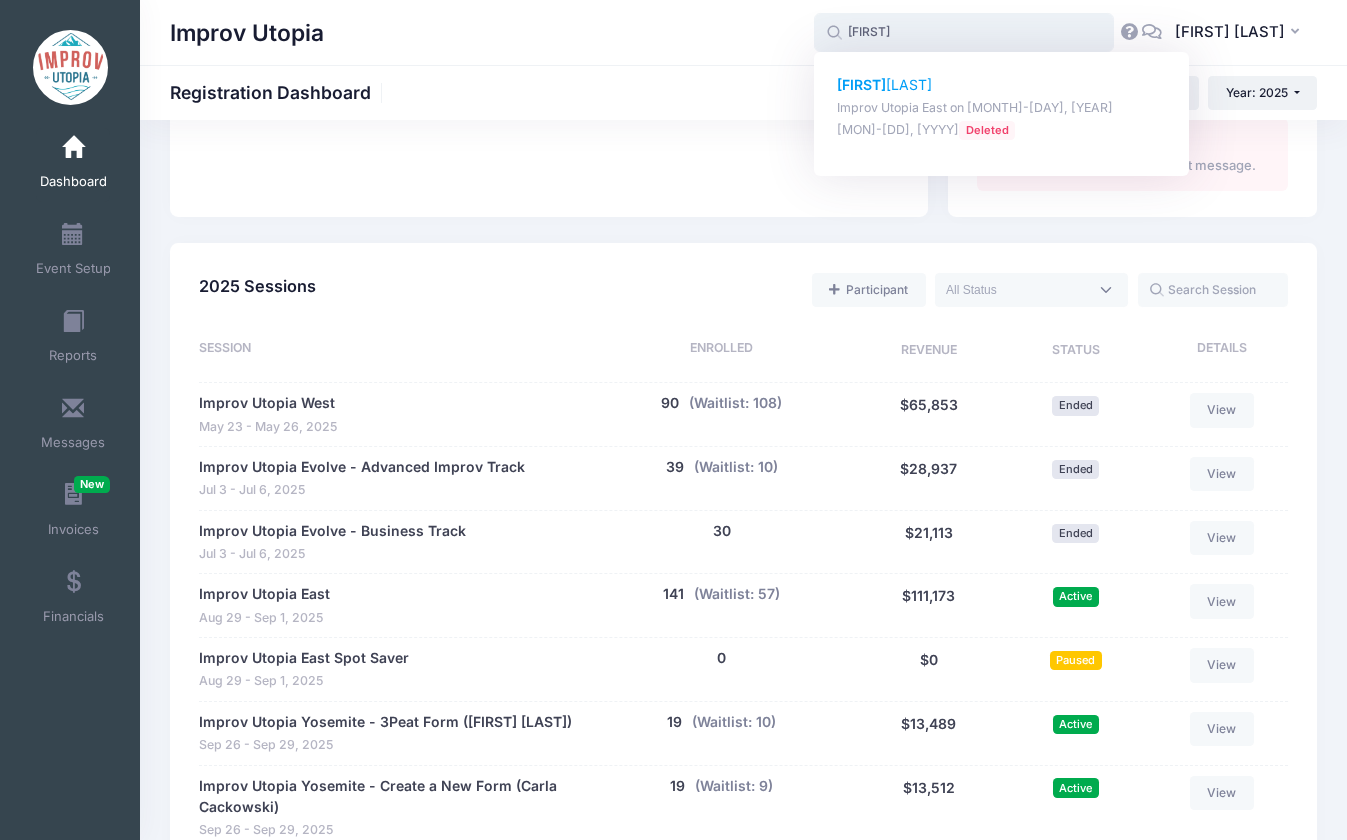 click on "Malen  Taylor" at bounding box center (1002, 85) 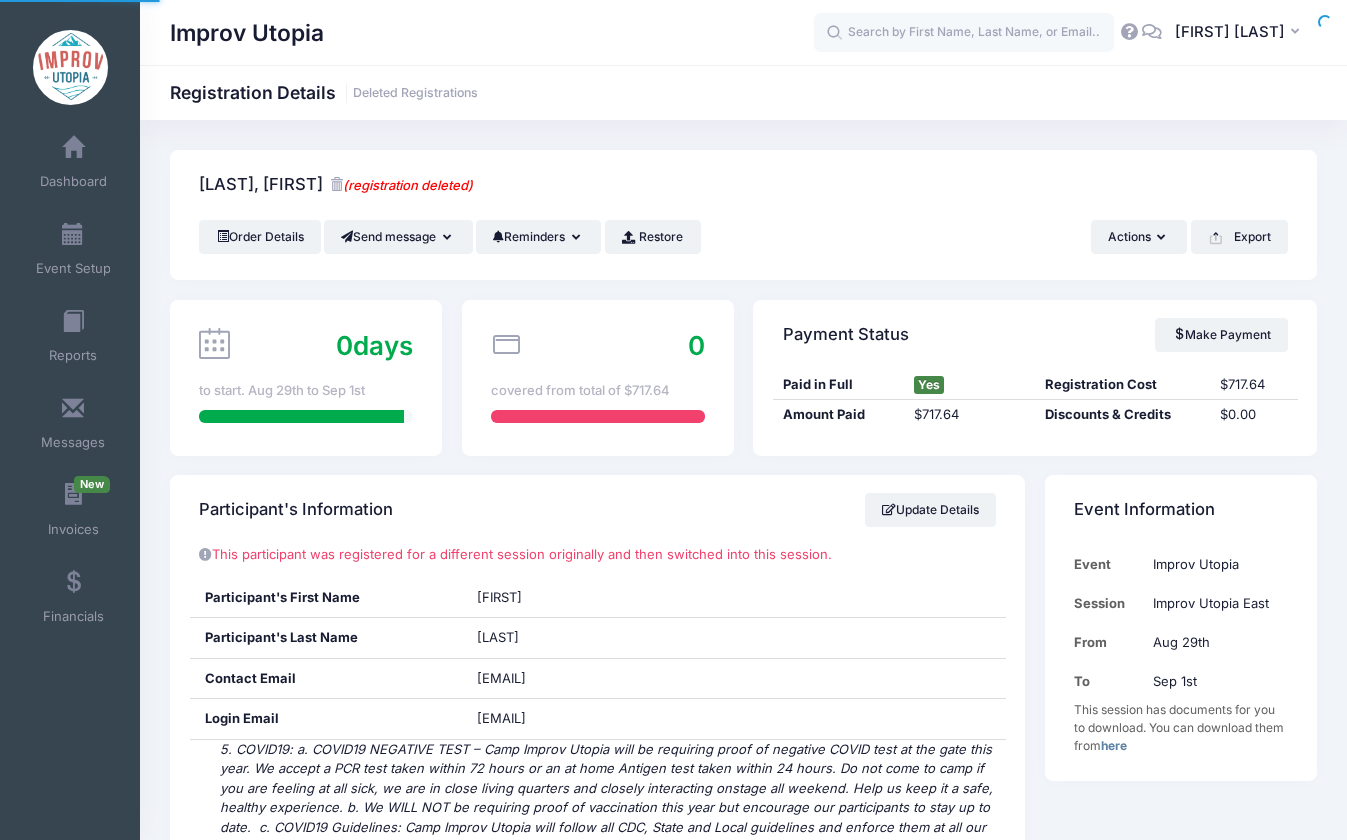 scroll, scrollTop: 0, scrollLeft: 0, axis: both 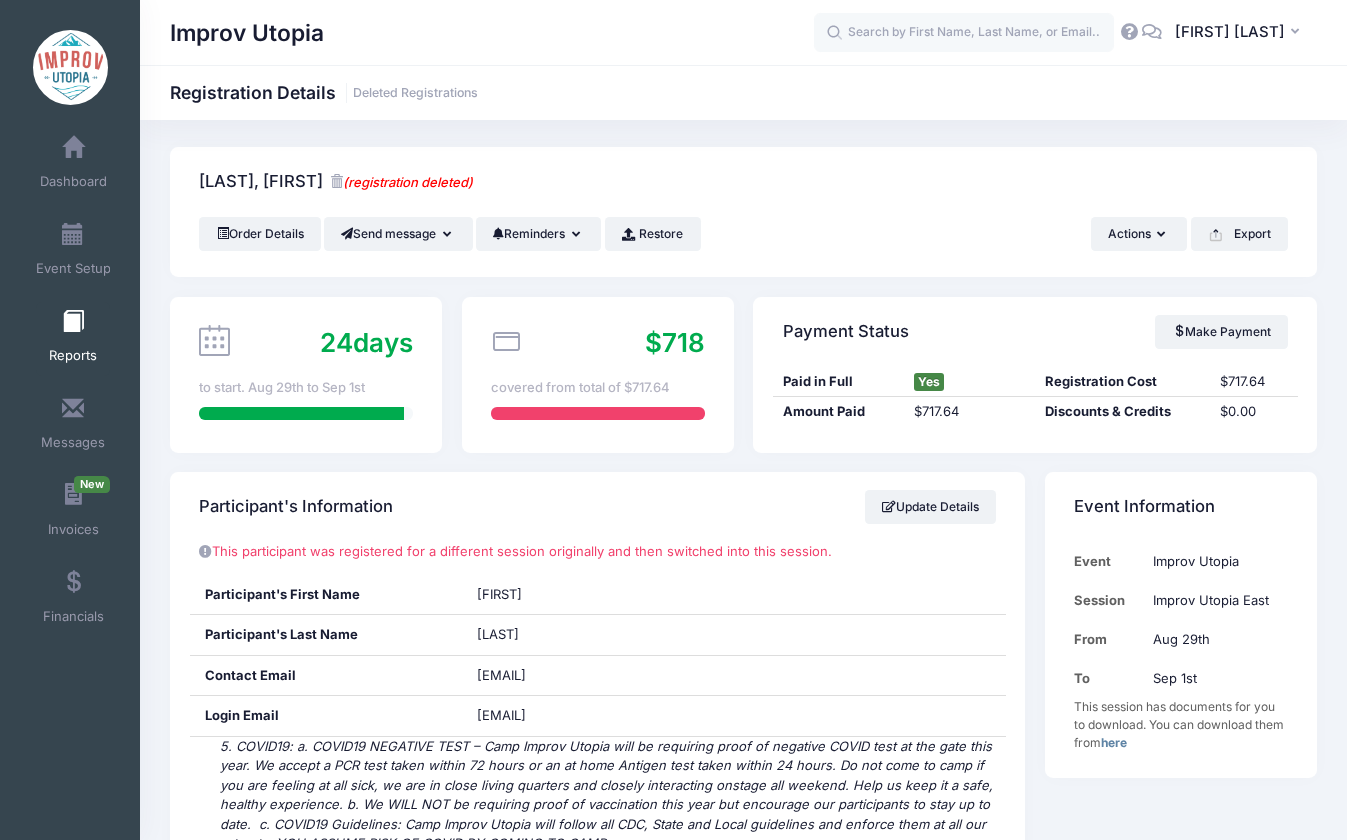 click on "Reports" at bounding box center (73, 339) 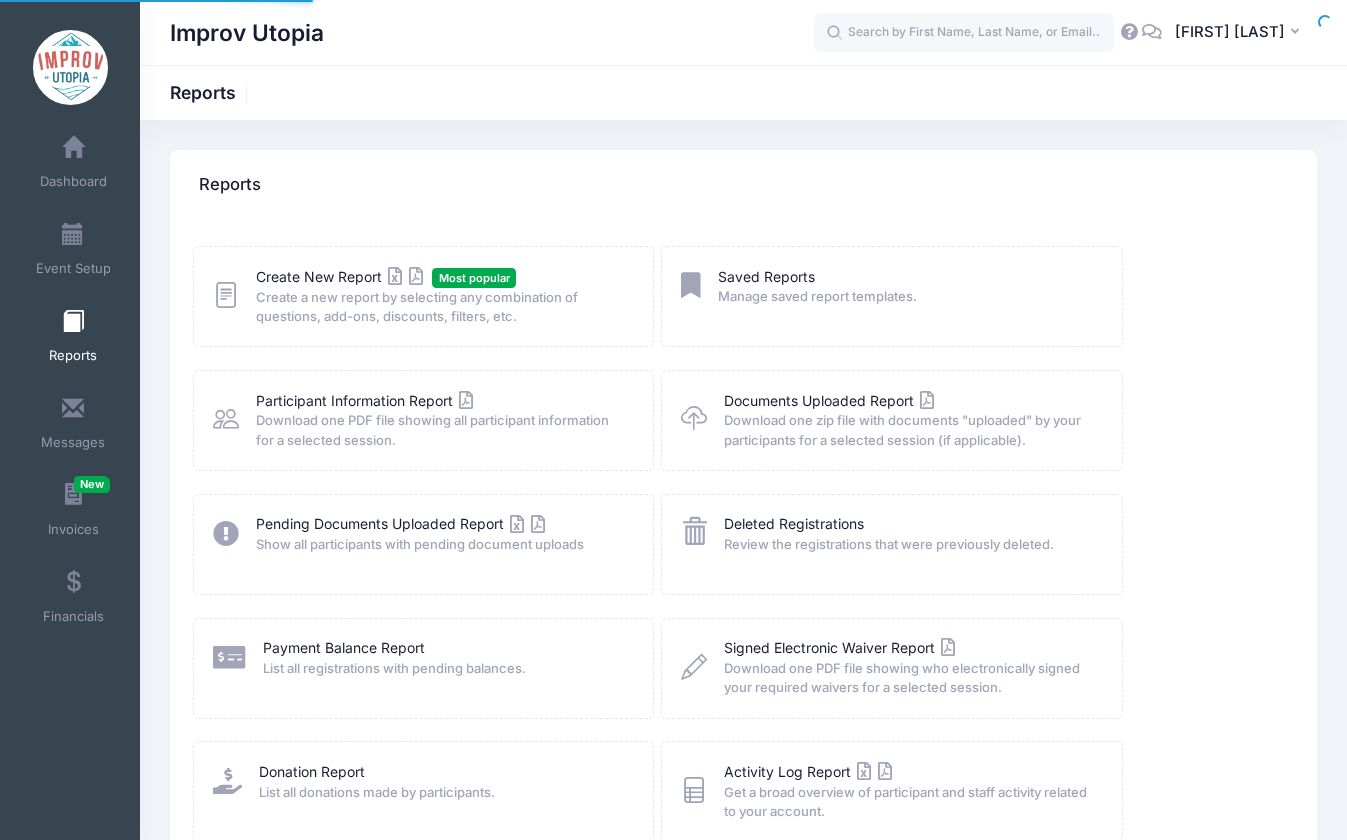 scroll, scrollTop: 0, scrollLeft: 0, axis: both 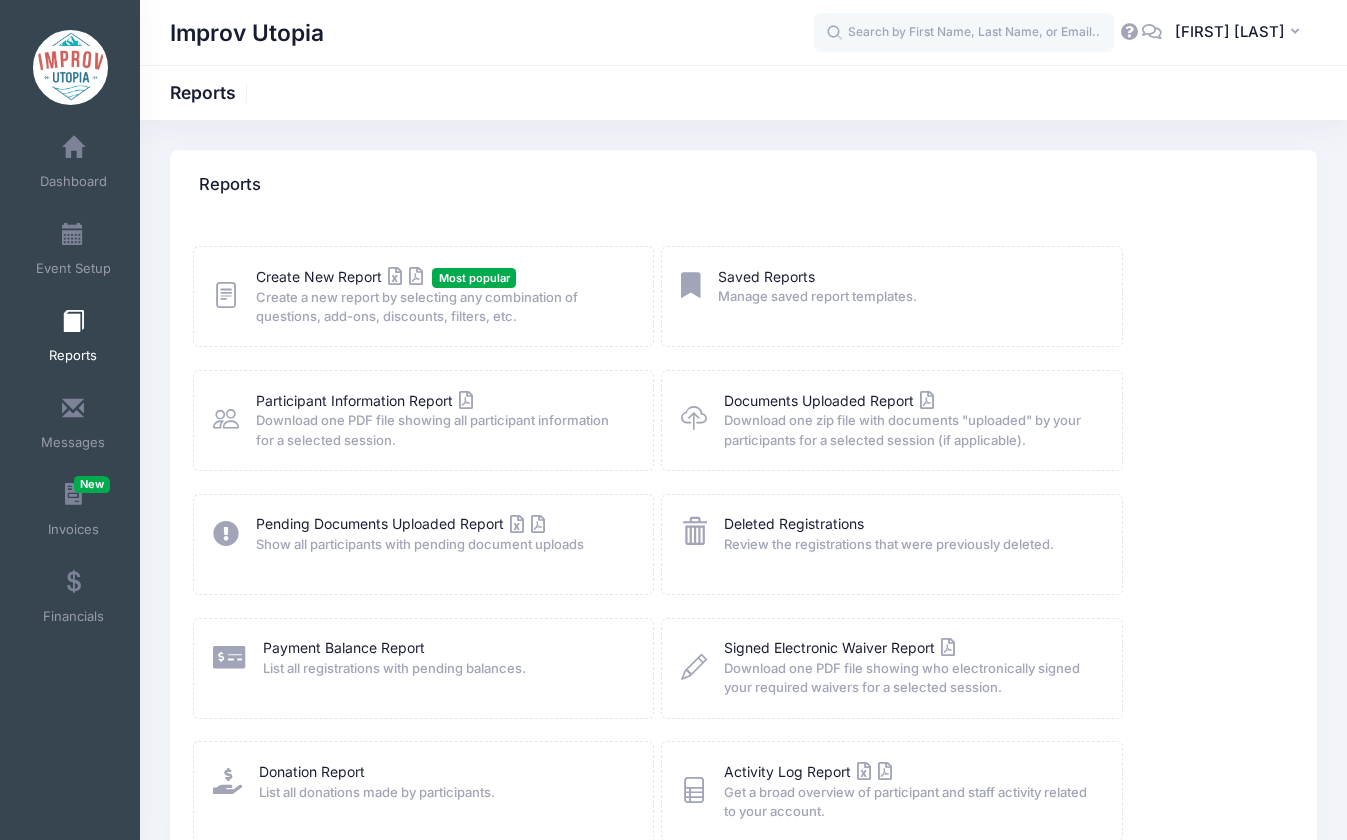 click on "Create a new report by selecting any combination of questions, add-ons, discounts, filters, etc." at bounding box center [442, 307] 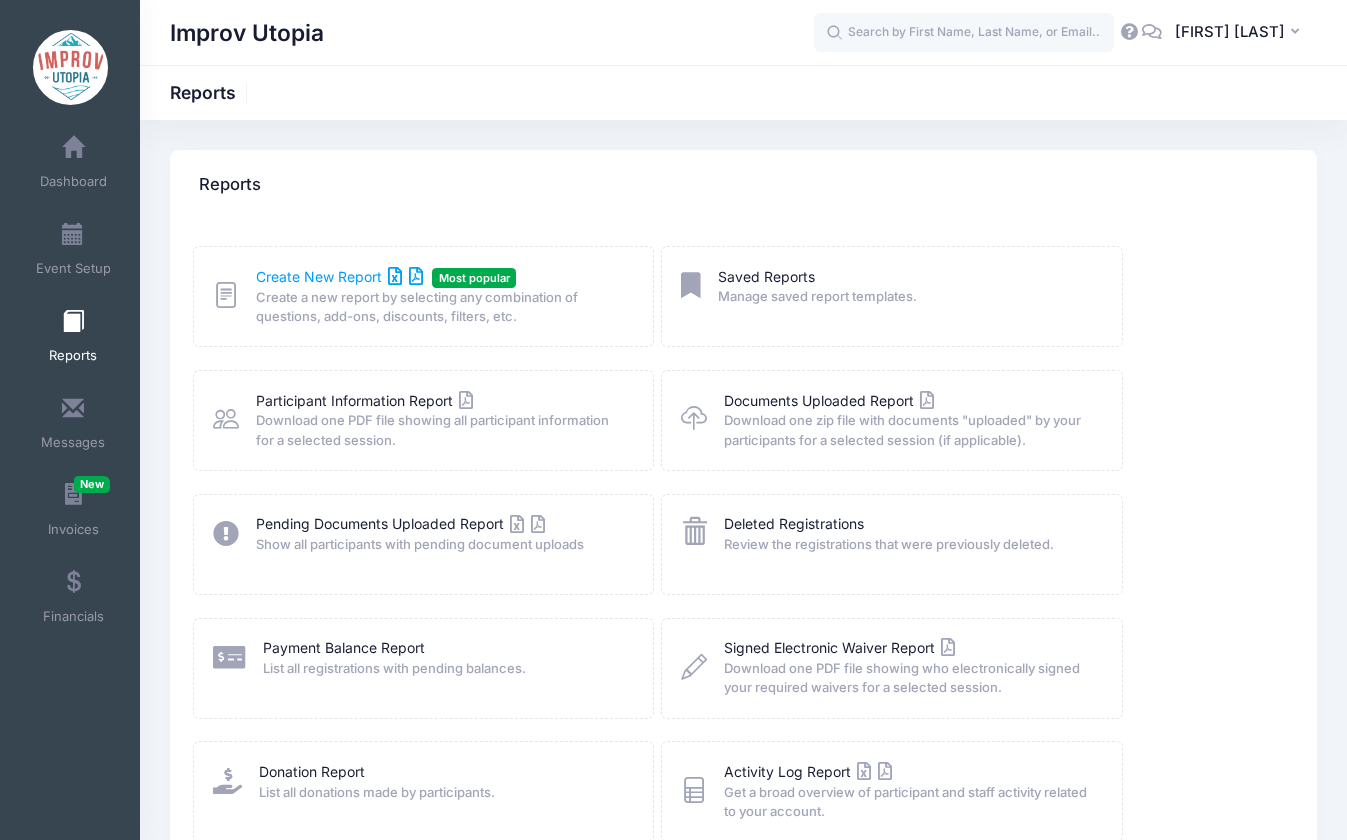 click on "Create New Report" at bounding box center [339, 276] 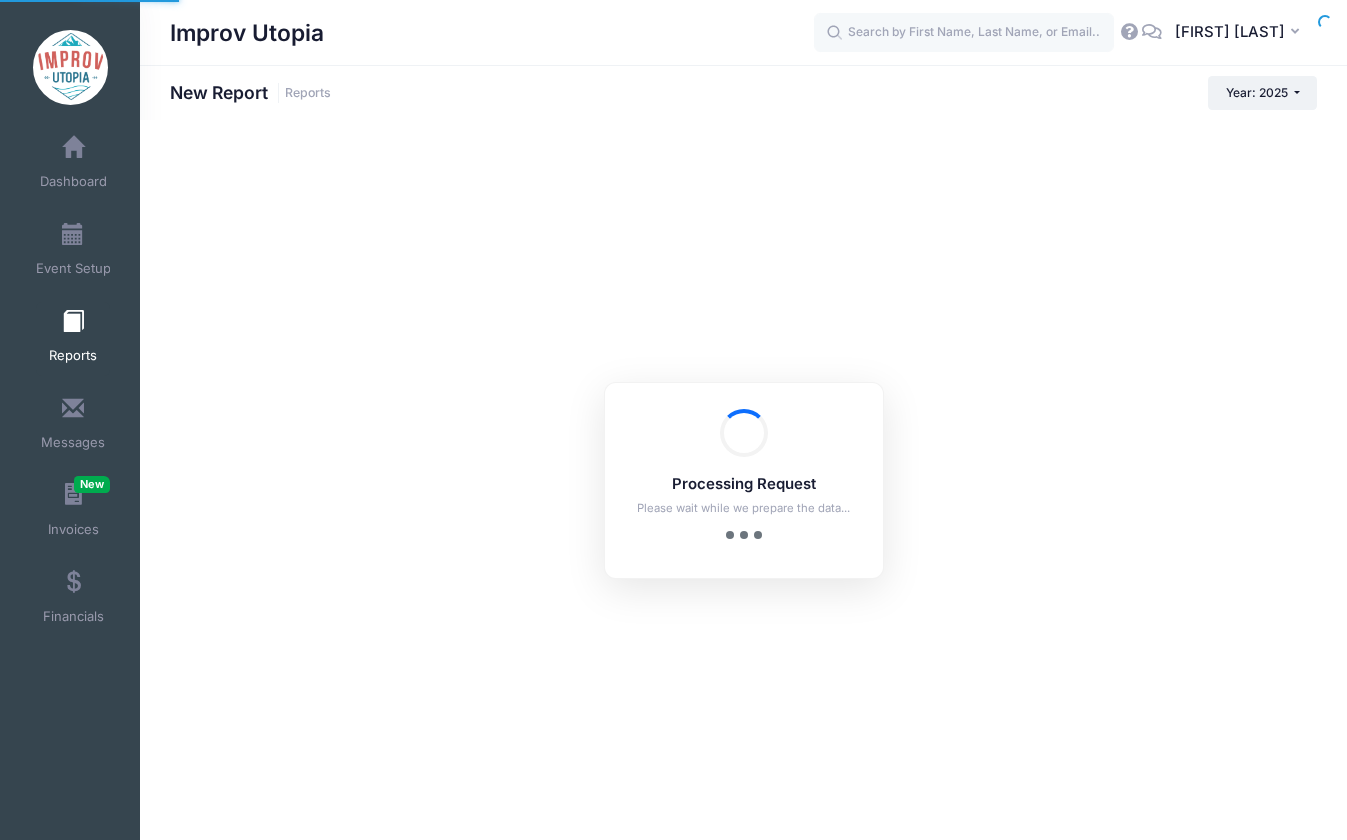 scroll, scrollTop: 0, scrollLeft: 0, axis: both 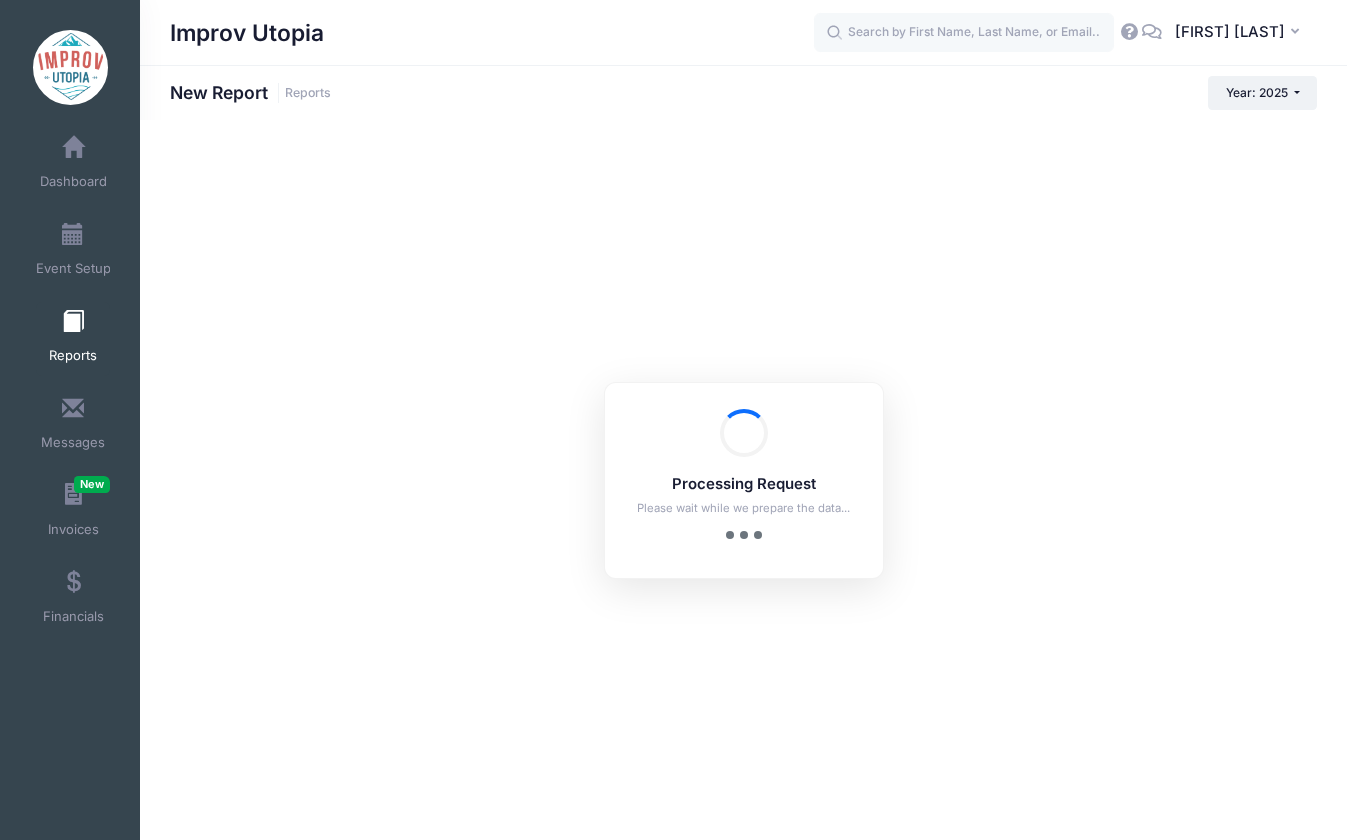 checkbox on "true" 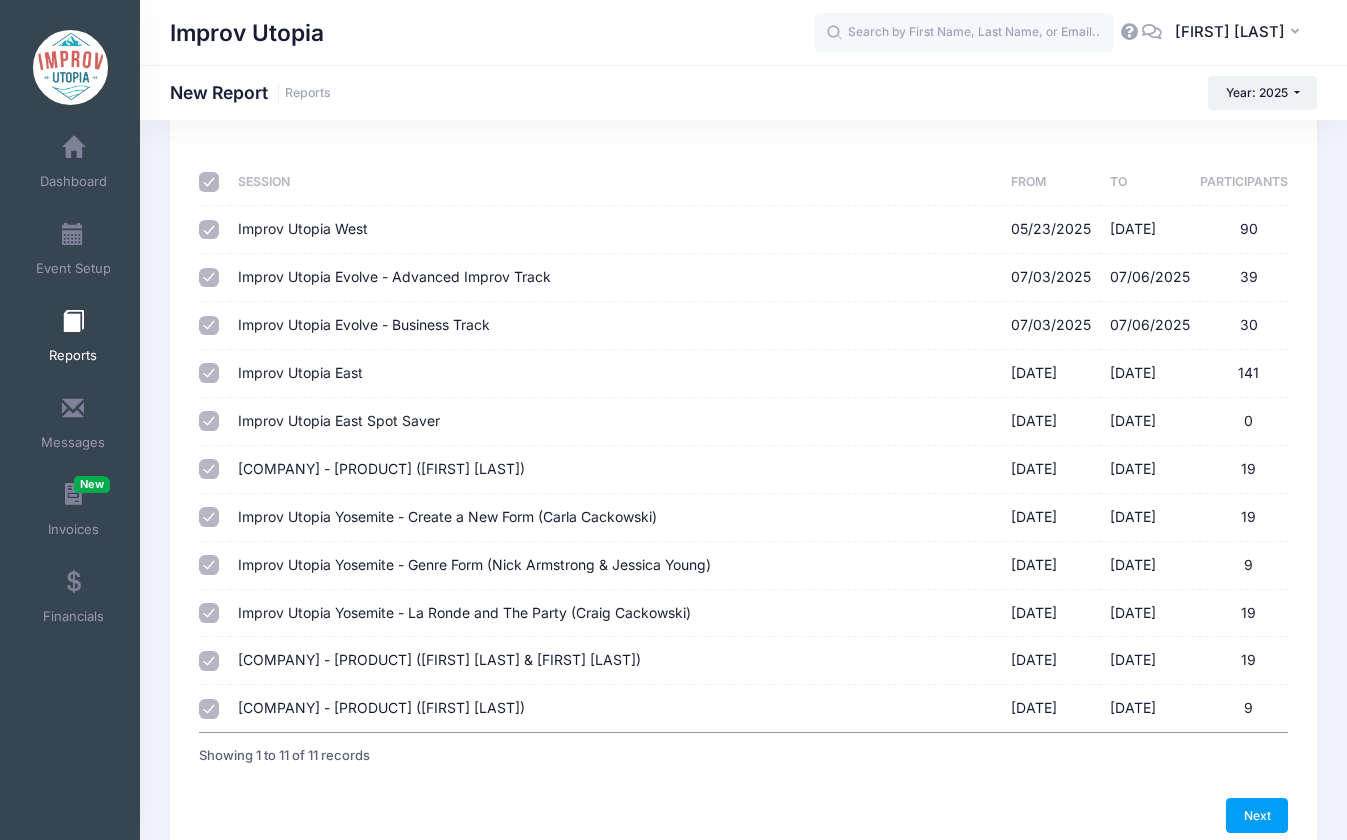 scroll, scrollTop: 183, scrollLeft: 0, axis: vertical 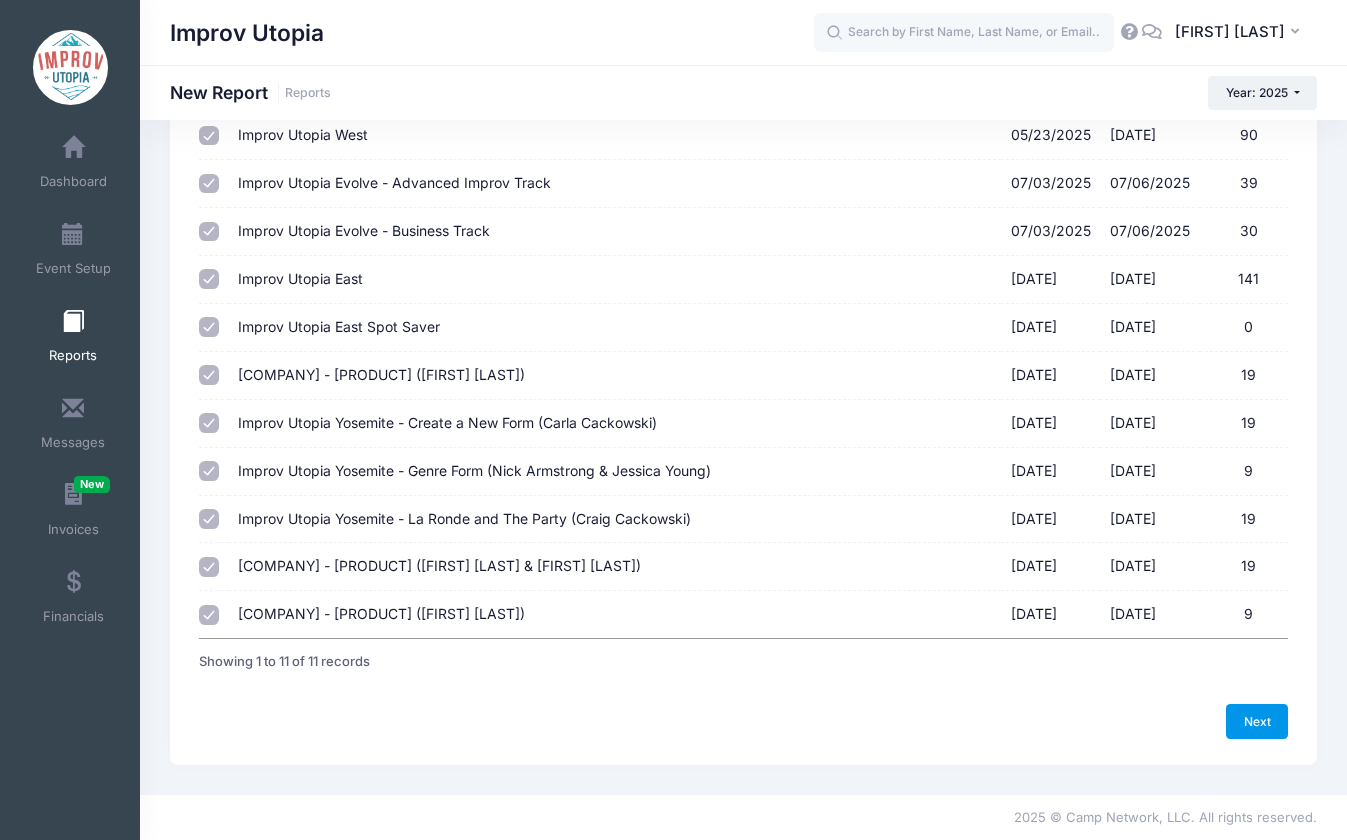 click on "Next" at bounding box center [1257, 721] 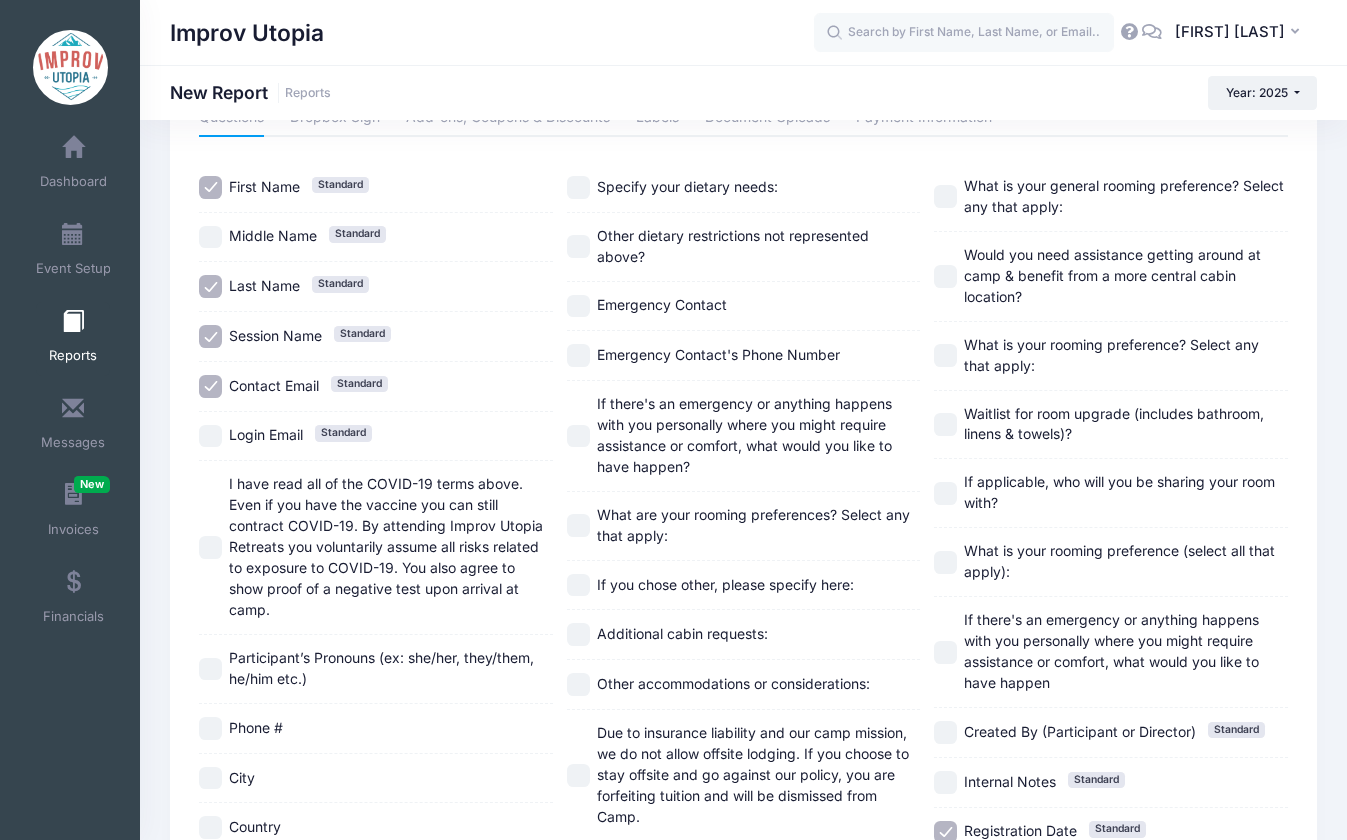 scroll, scrollTop: 0, scrollLeft: 0, axis: both 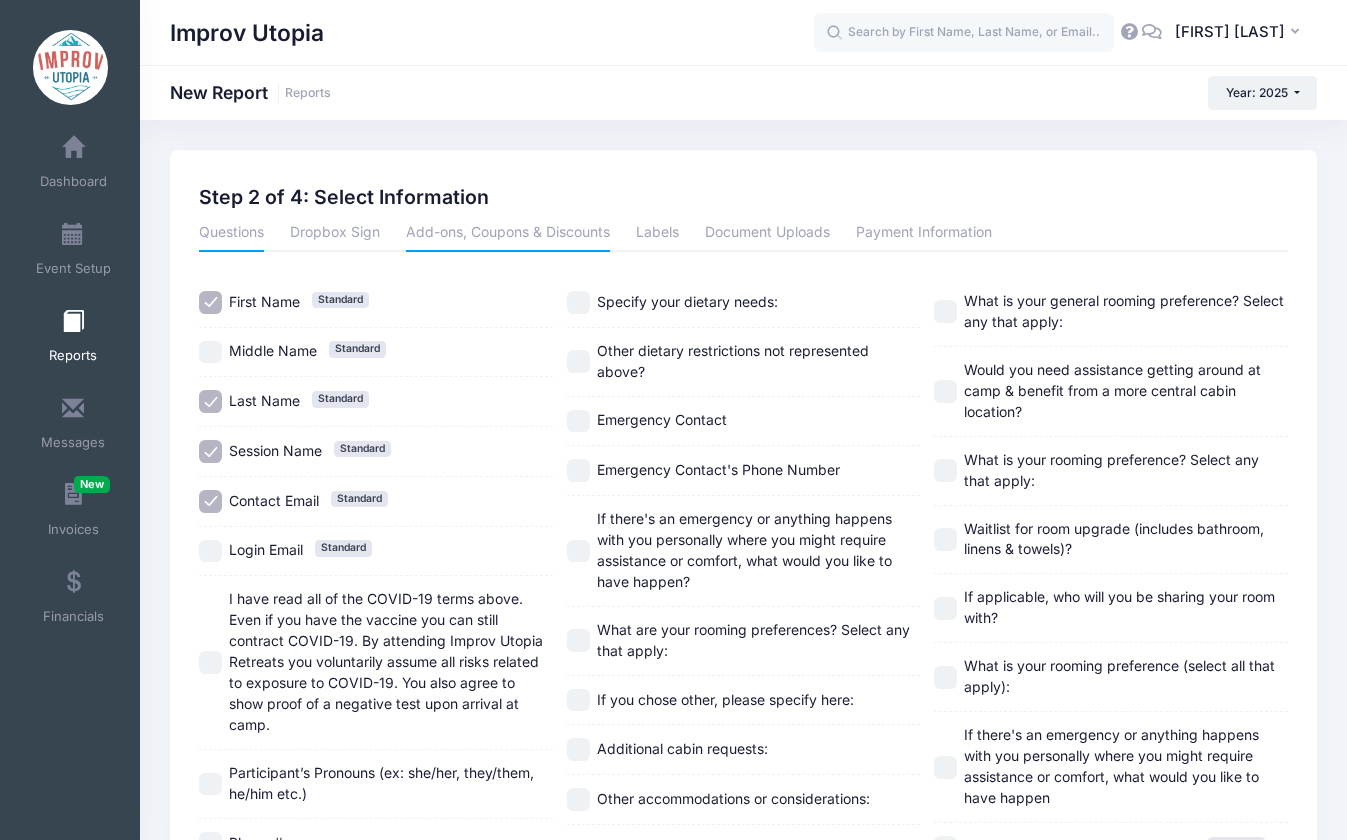click on "Add-ons, Coupons & Discounts" at bounding box center (508, 234) 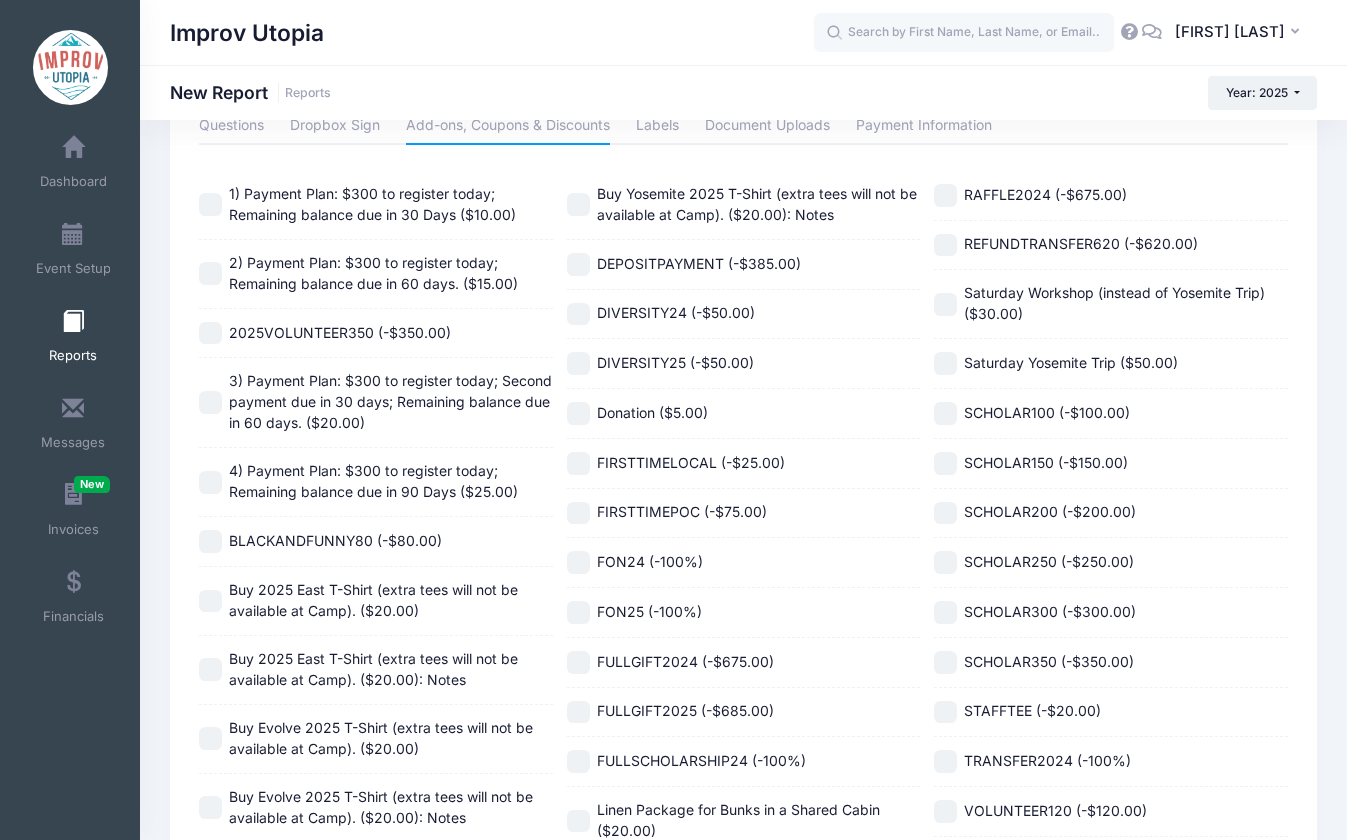 scroll, scrollTop: 0, scrollLeft: 0, axis: both 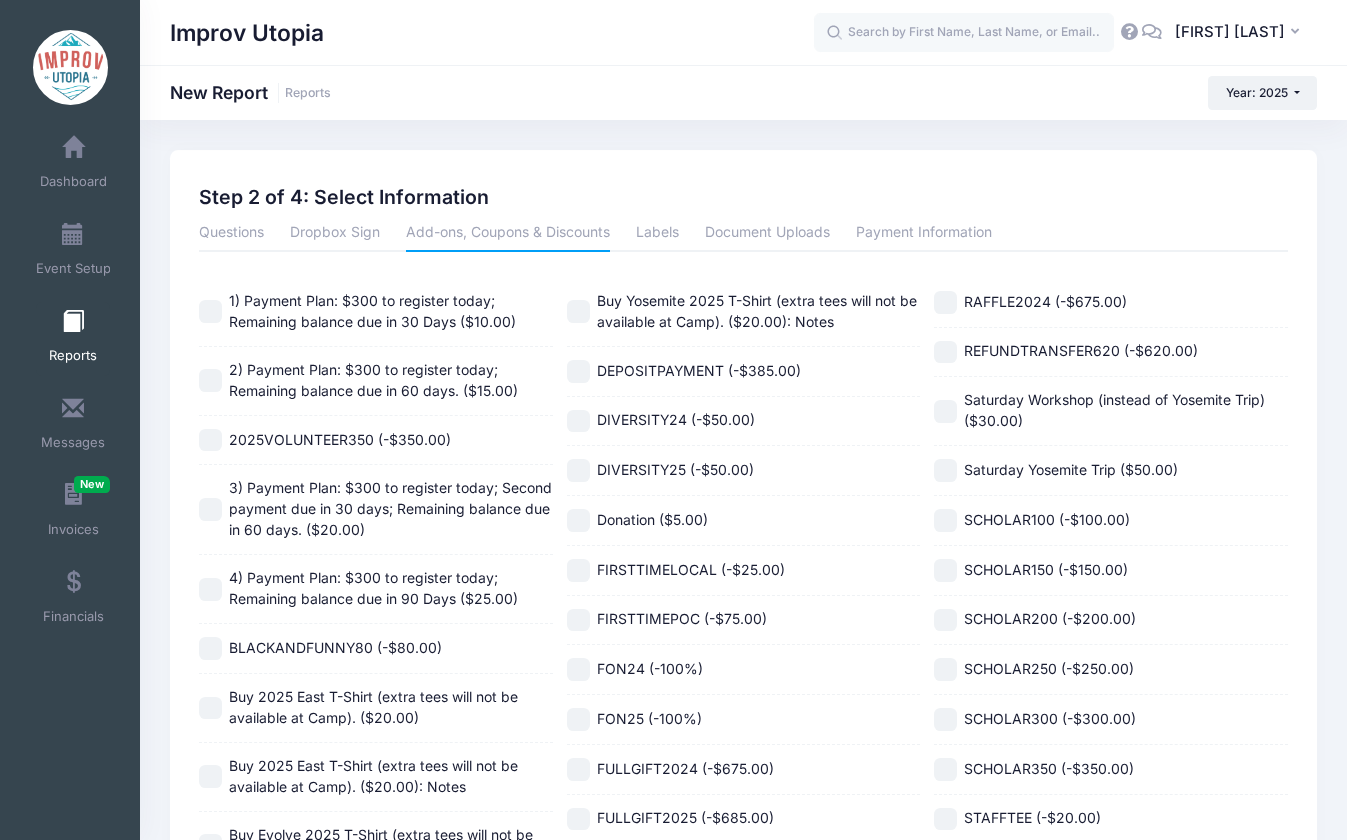 click on "Donation ($5.00)" at bounding box center (578, 520) 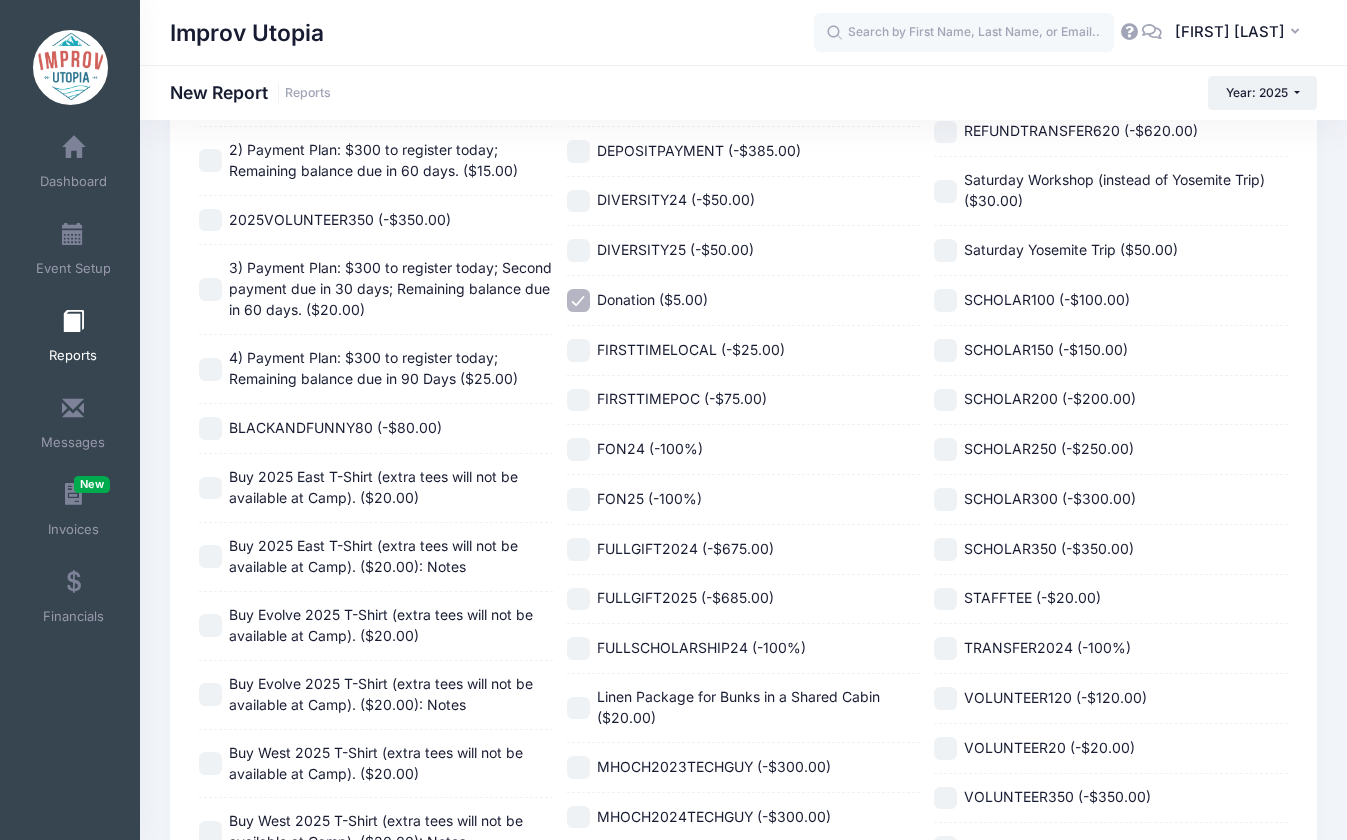 scroll, scrollTop: 527, scrollLeft: 0, axis: vertical 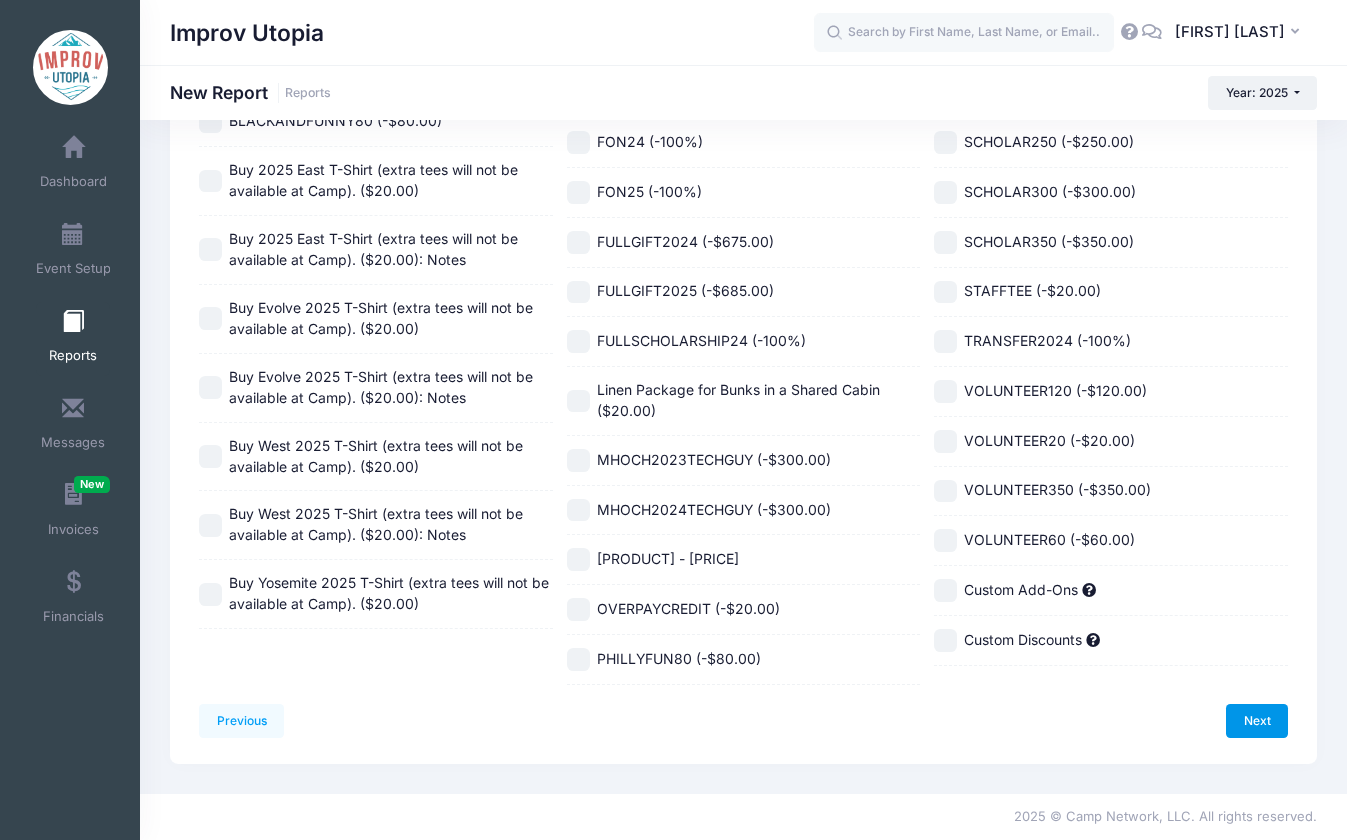 click on "Next" at bounding box center [1257, 721] 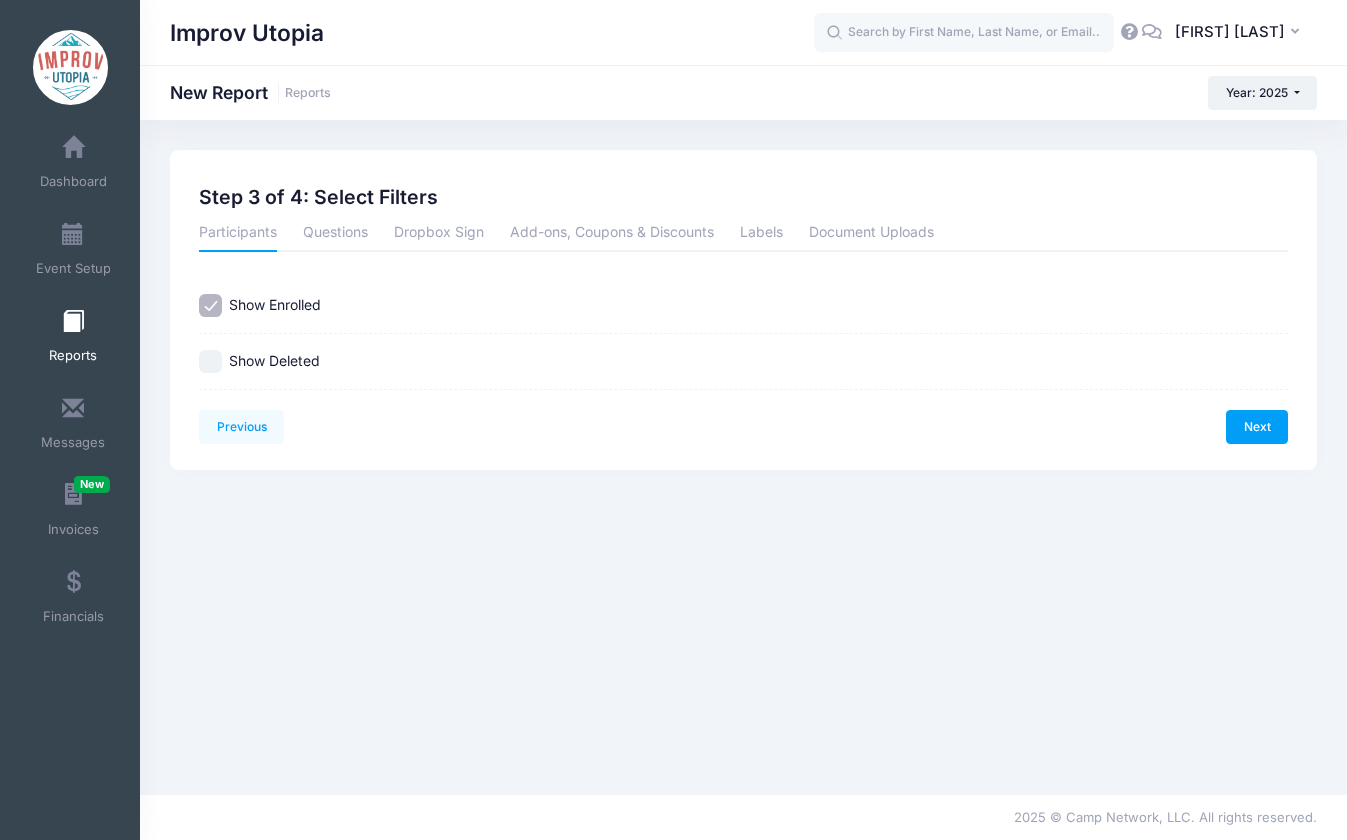 click on "Show Deleted" at bounding box center [210, 361] 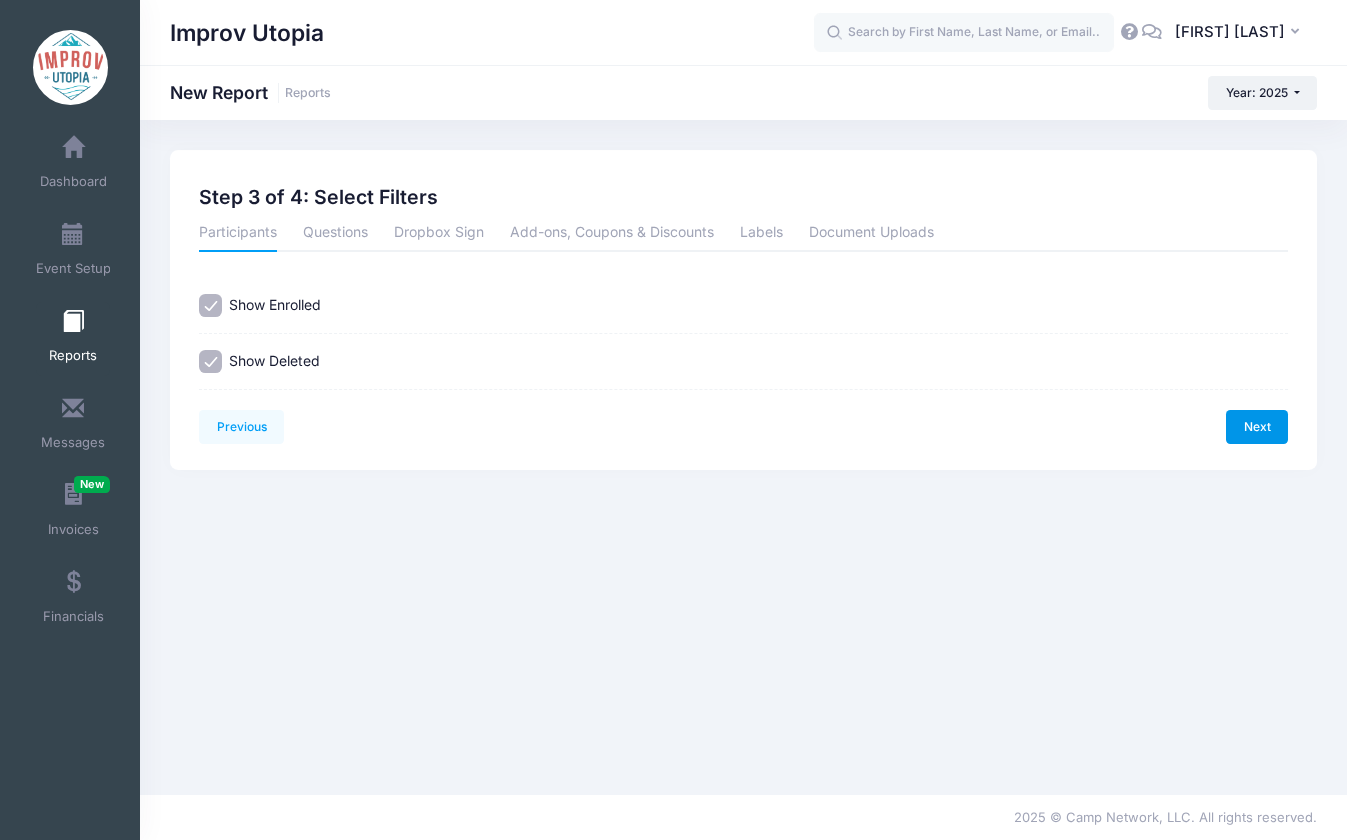 click on "Next" at bounding box center (1257, 427) 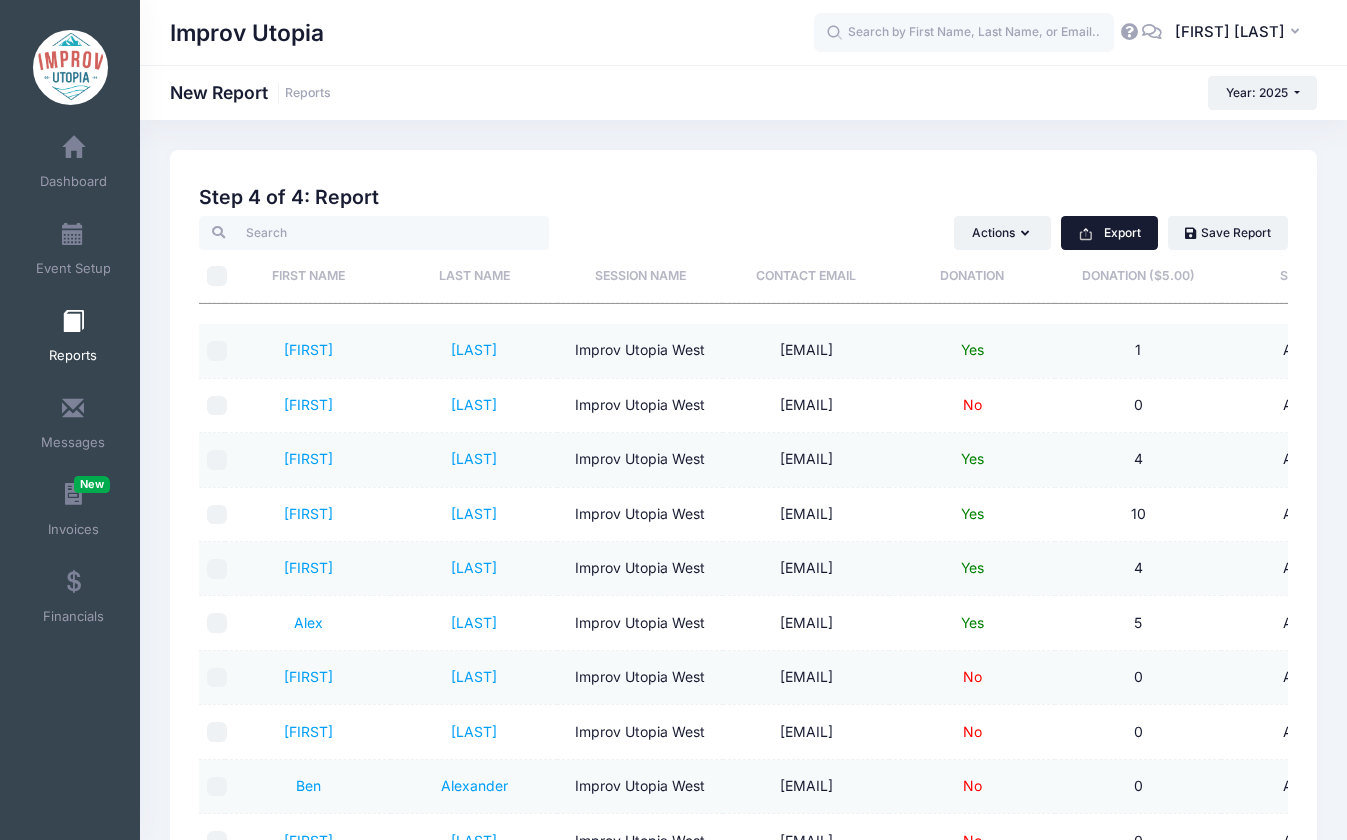 click on "Export" at bounding box center (1109, 233) 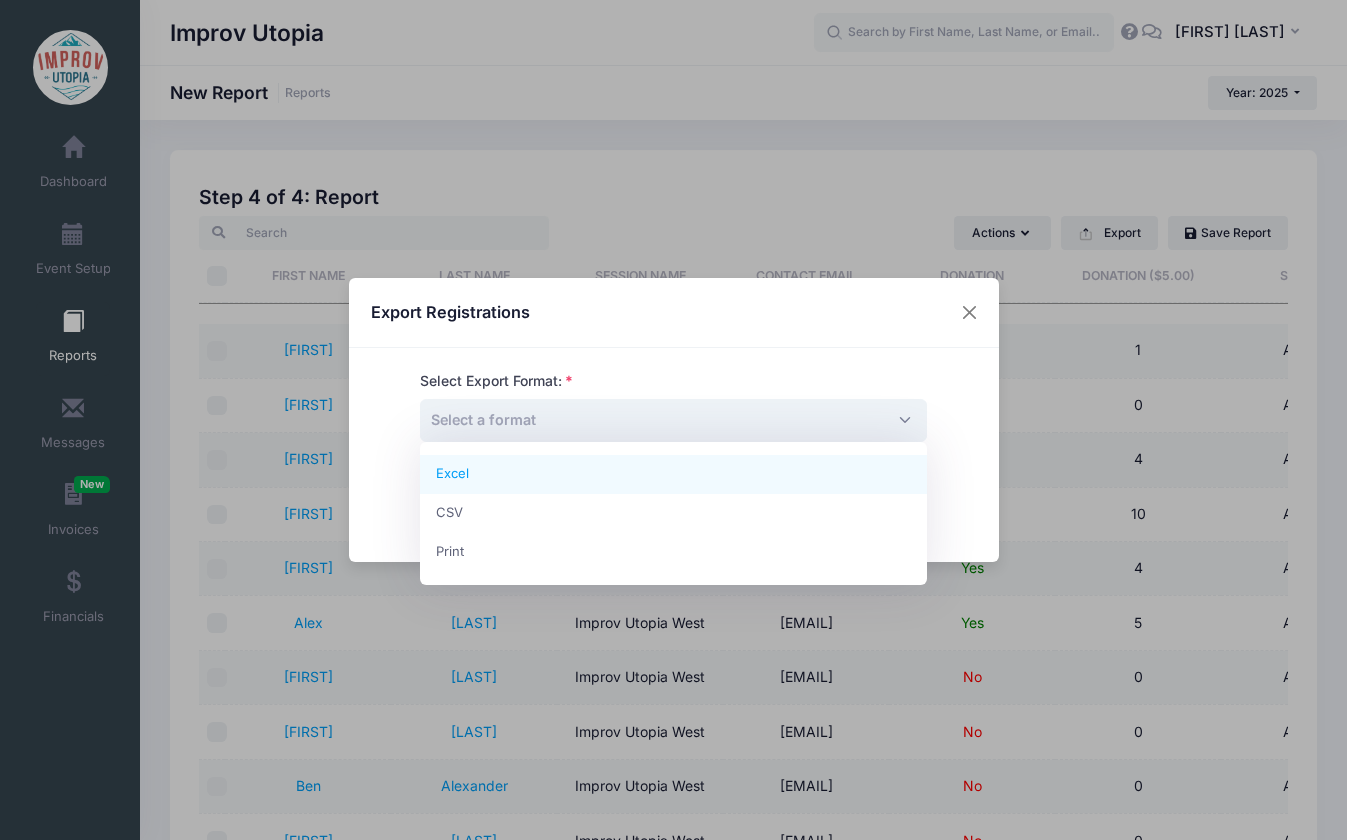 click on "Select a format" at bounding box center [673, 420] 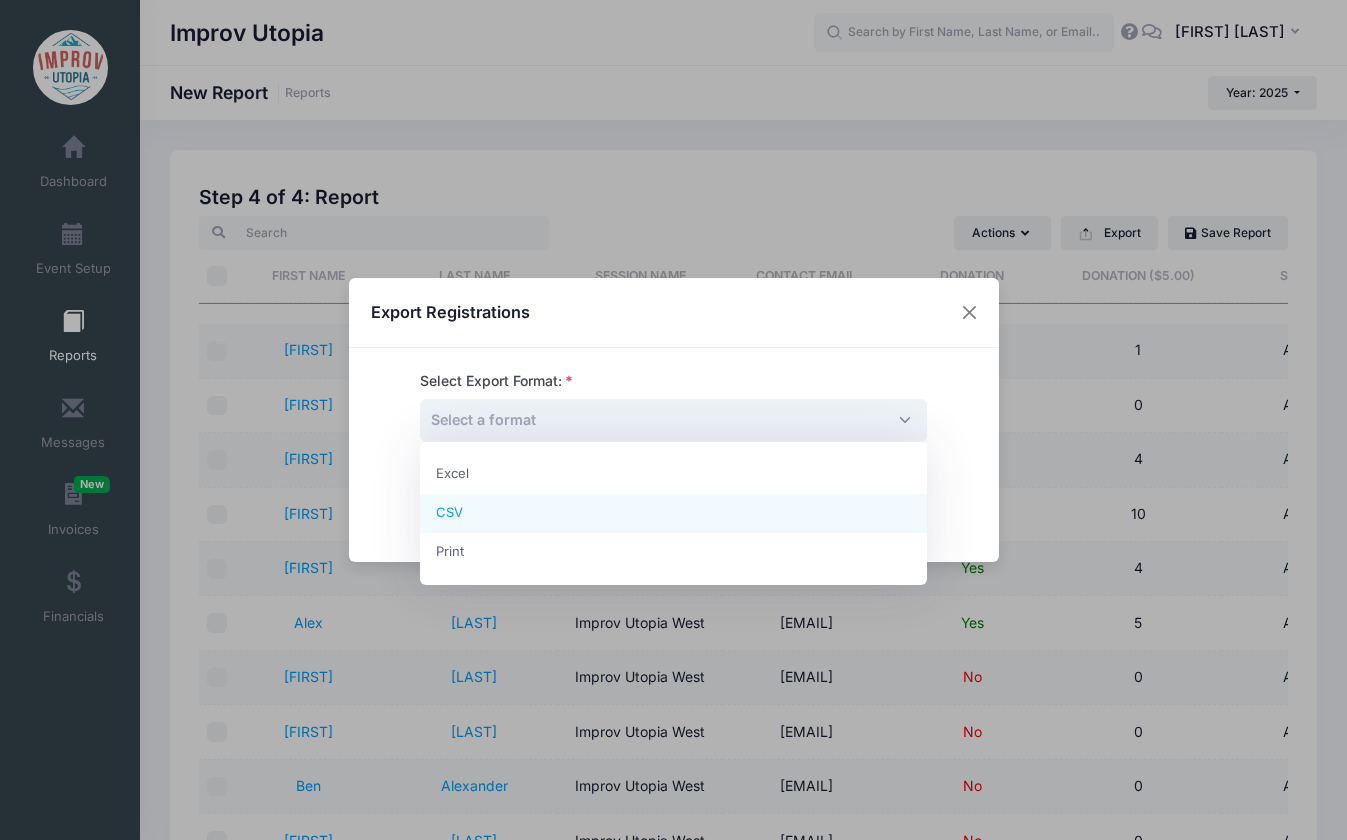 select on "csv" 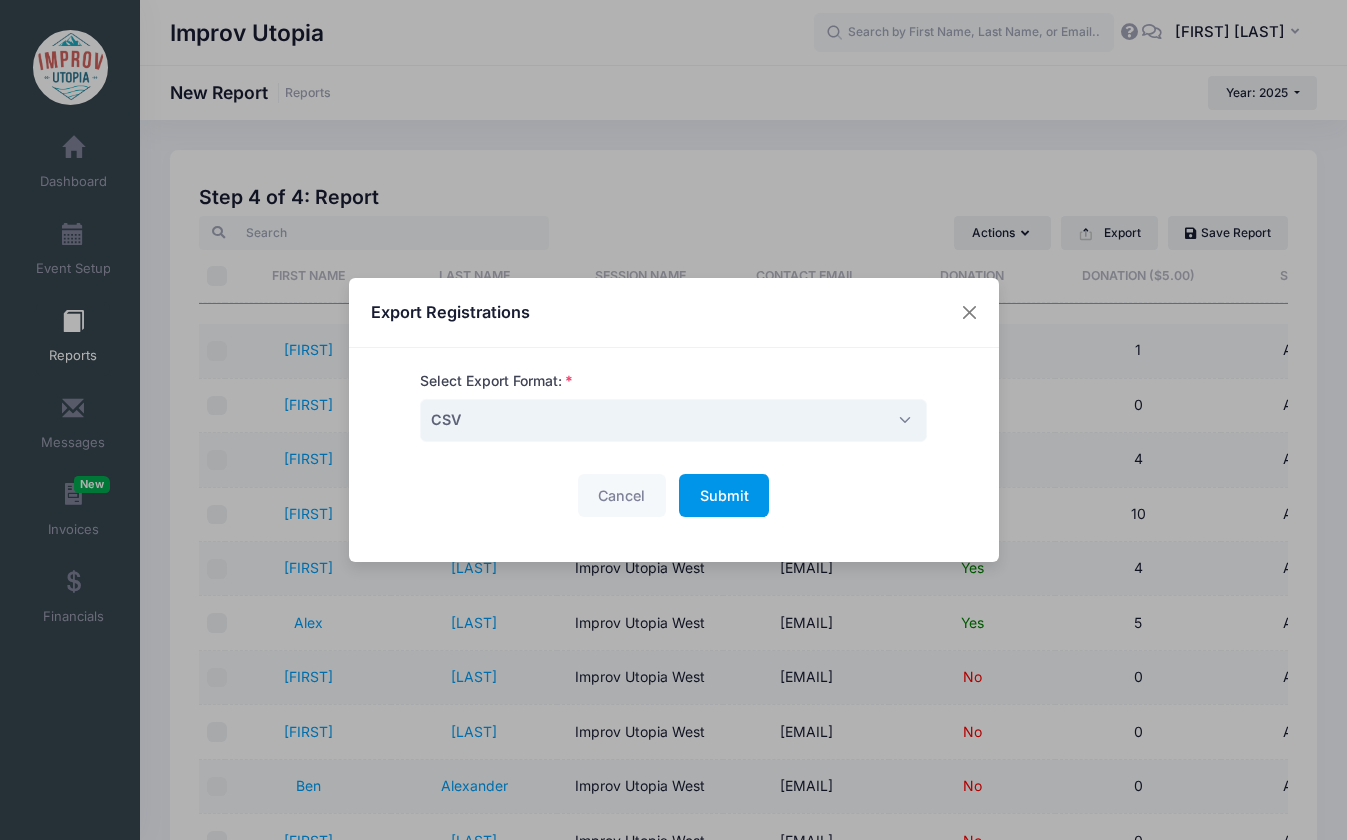 click on "Submit" at bounding box center (724, 495) 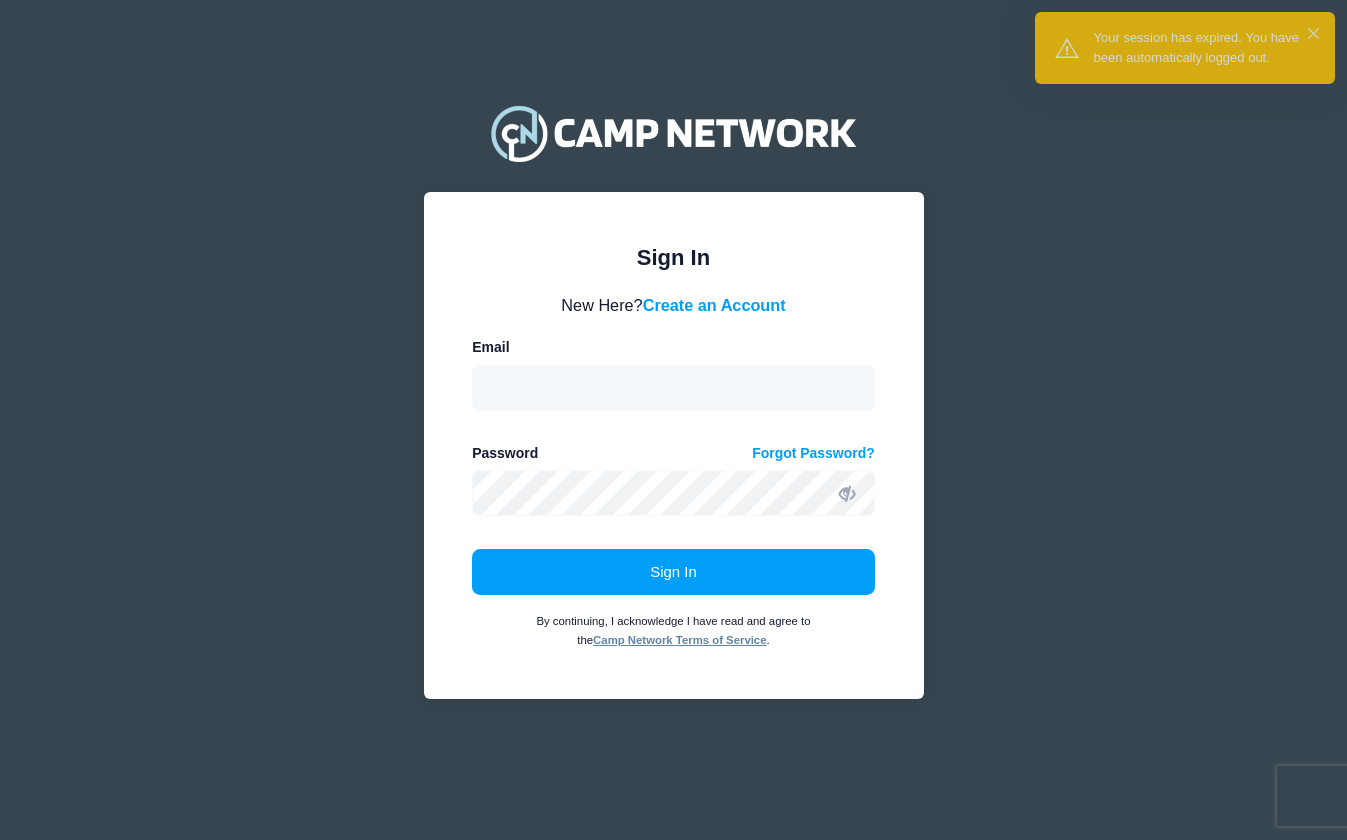 scroll, scrollTop: 0, scrollLeft: 0, axis: both 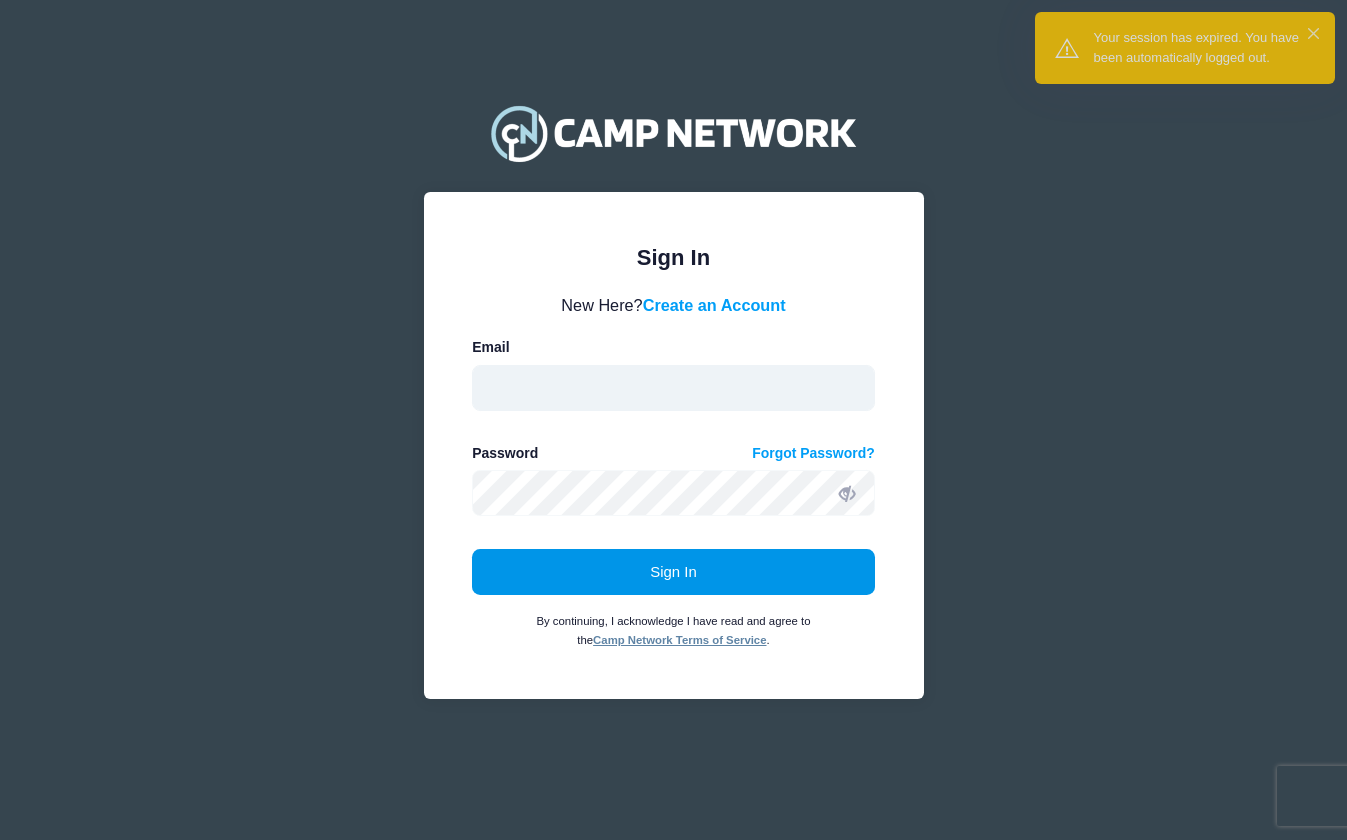 type on "jacque@improvutopia.com" 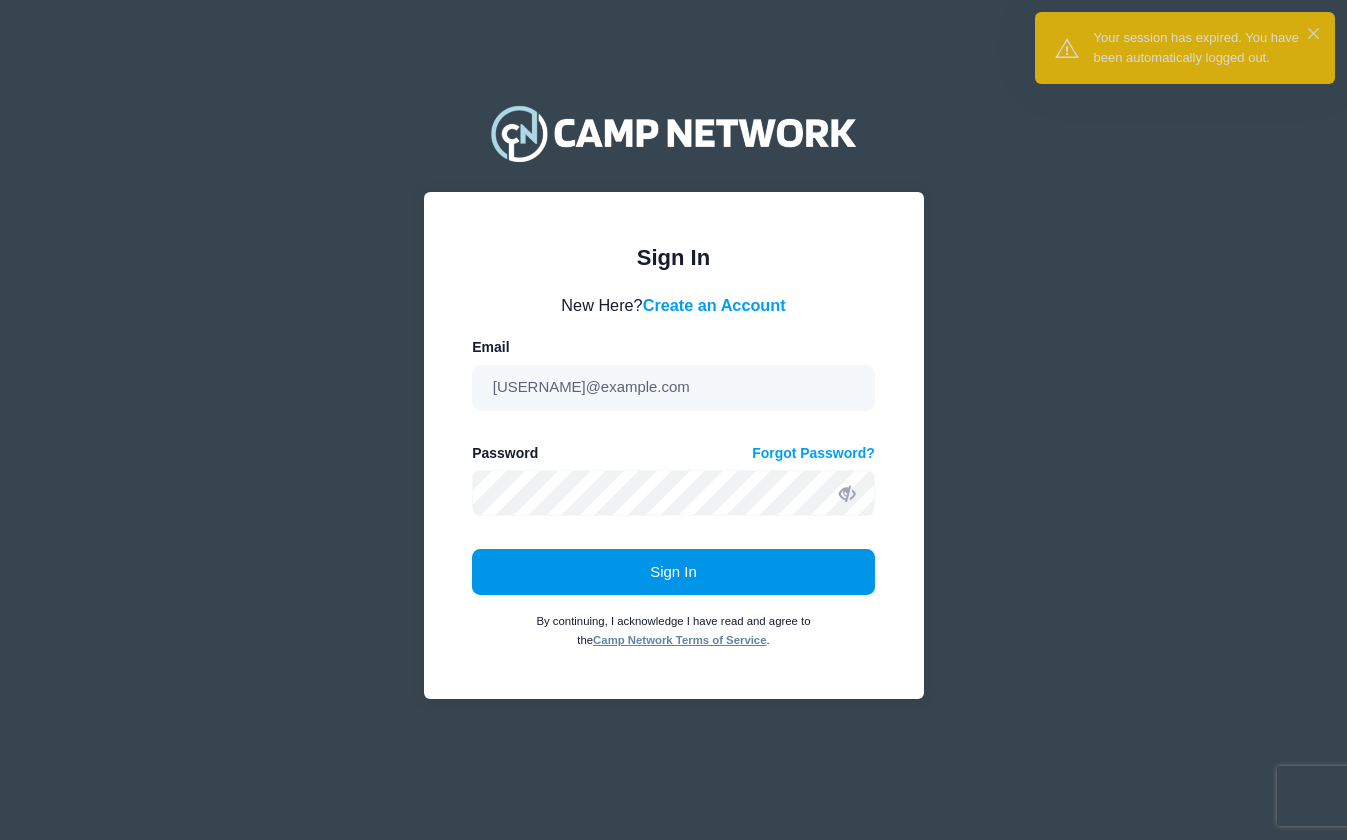 click on "Sign In" at bounding box center (673, 572) 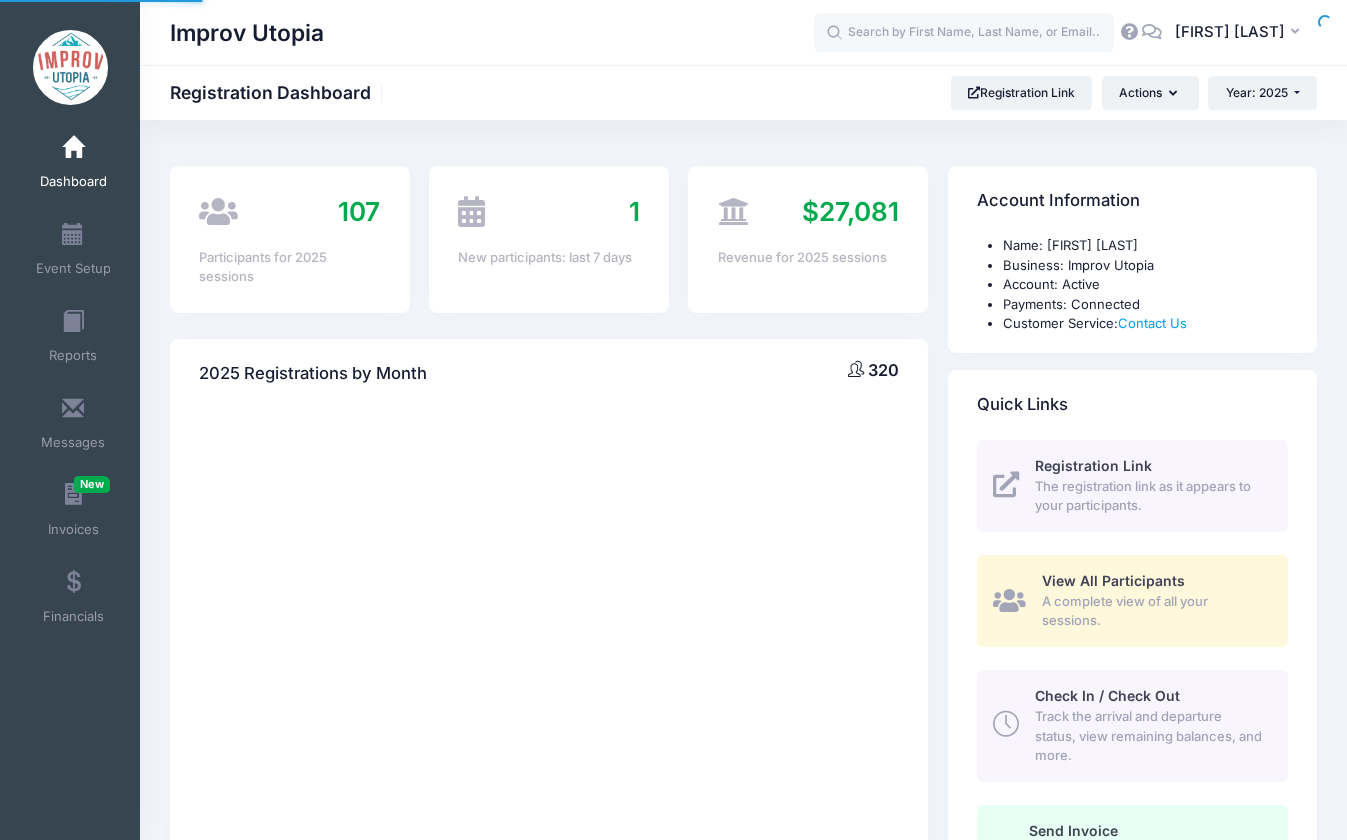 scroll, scrollTop: 0, scrollLeft: 0, axis: both 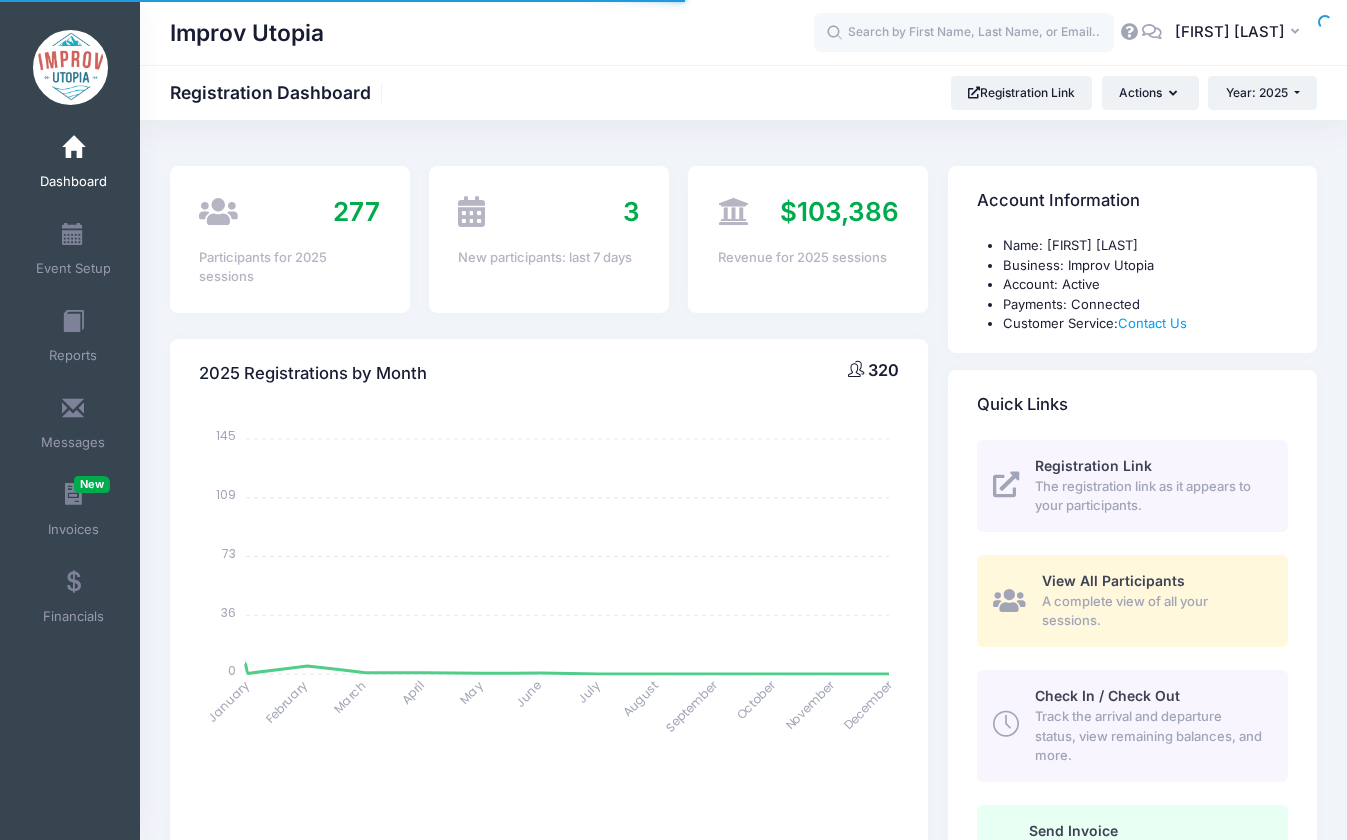 select 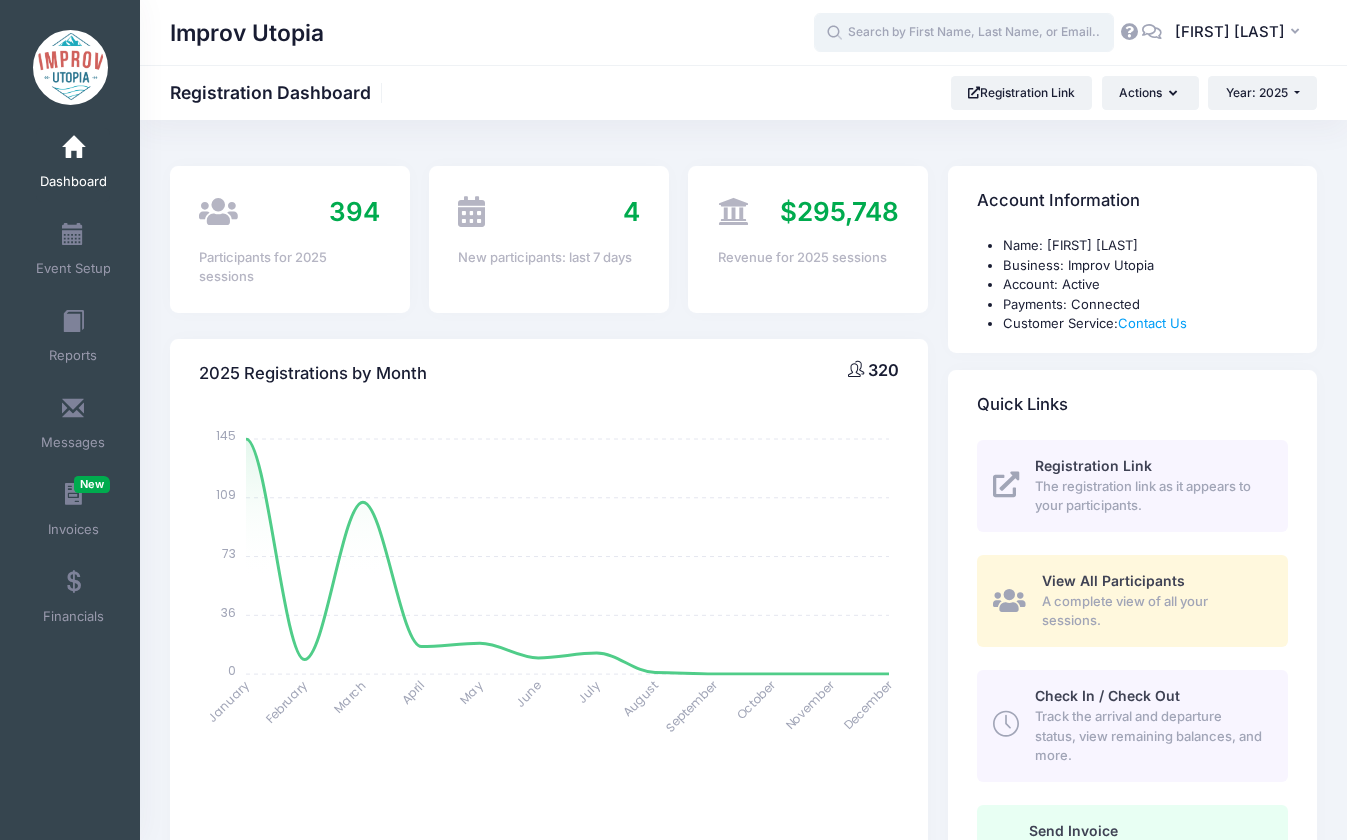 click at bounding box center [964, 33] 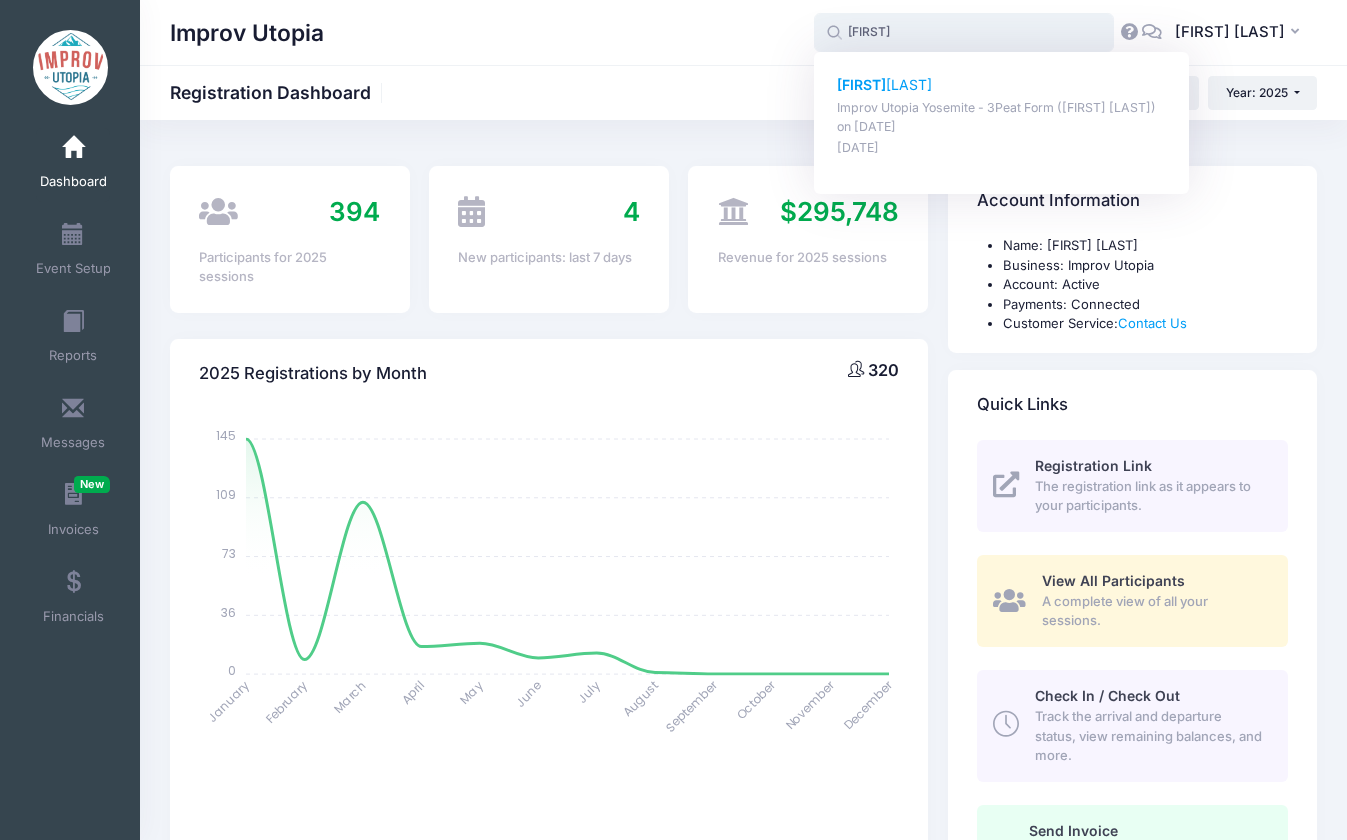 click on "[FIRST] [LAST]" at bounding box center (1002, 85) 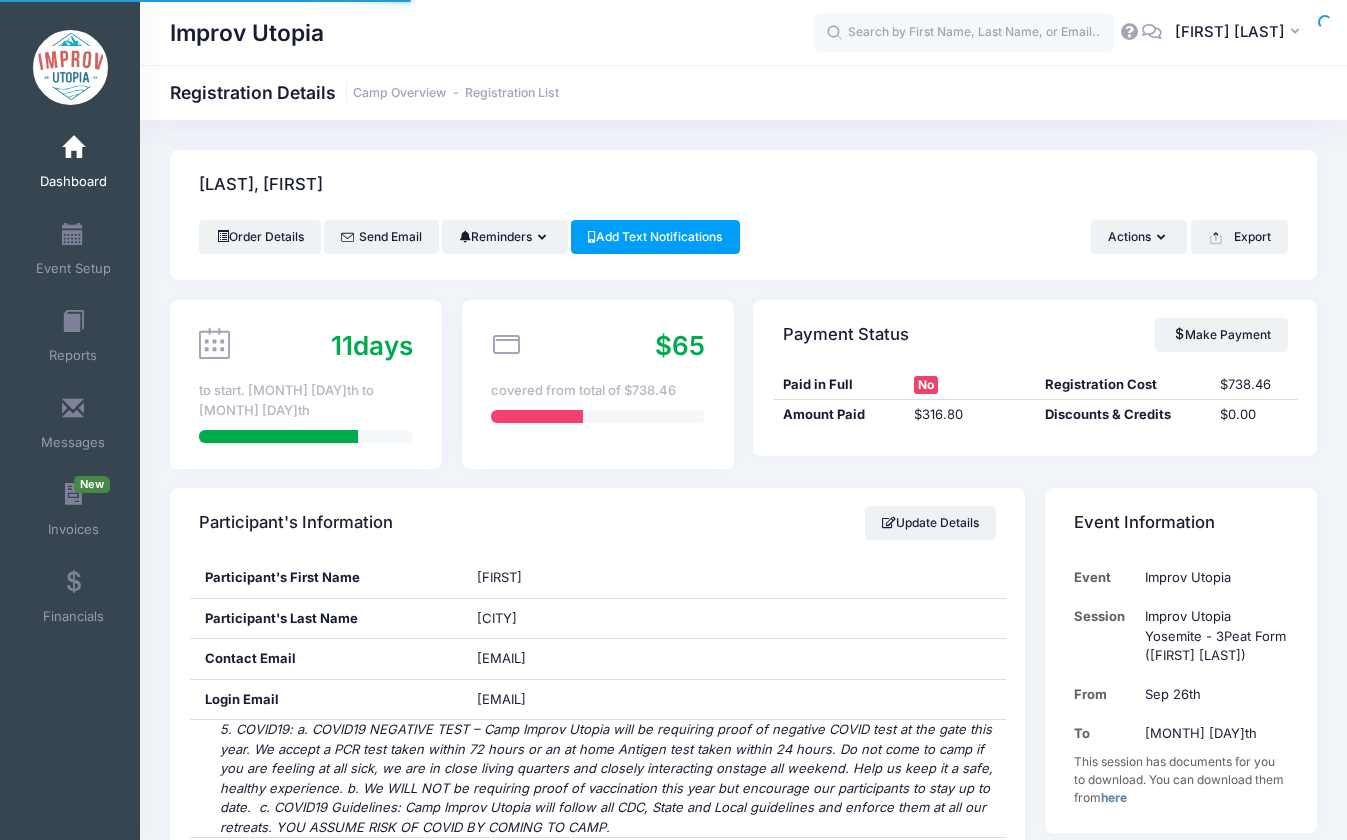 scroll, scrollTop: 0, scrollLeft: 0, axis: both 